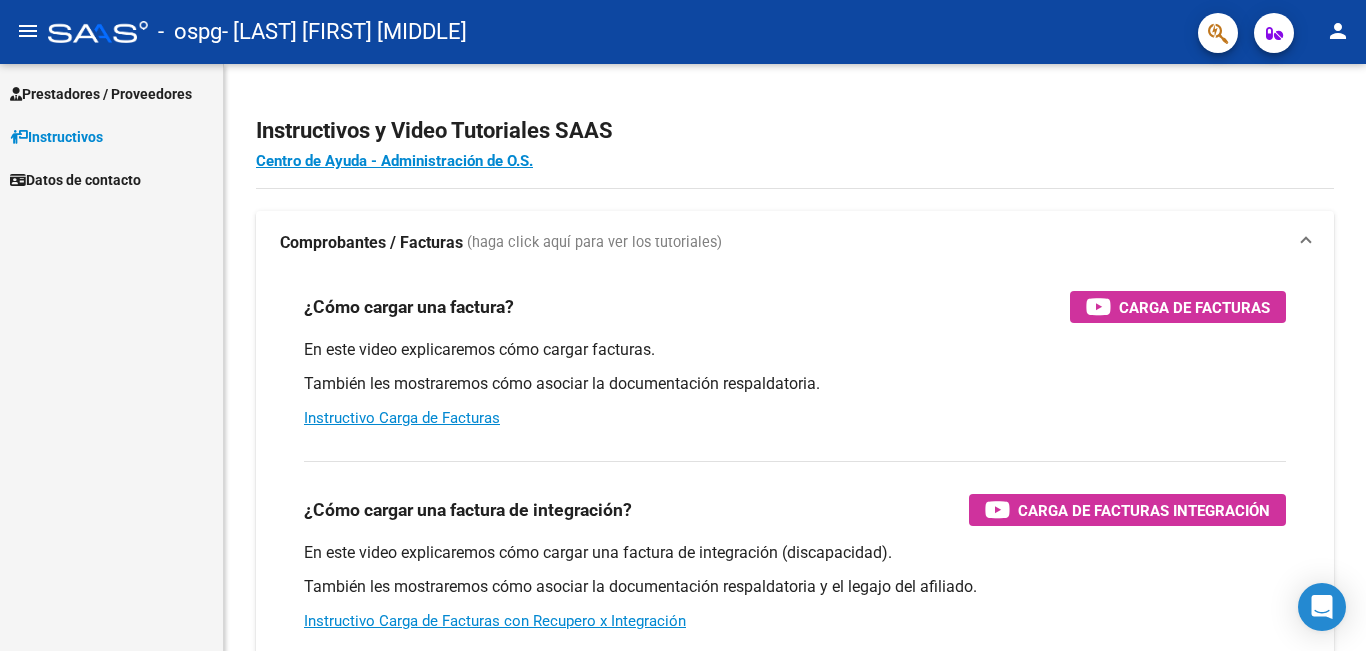 scroll, scrollTop: 0, scrollLeft: 0, axis: both 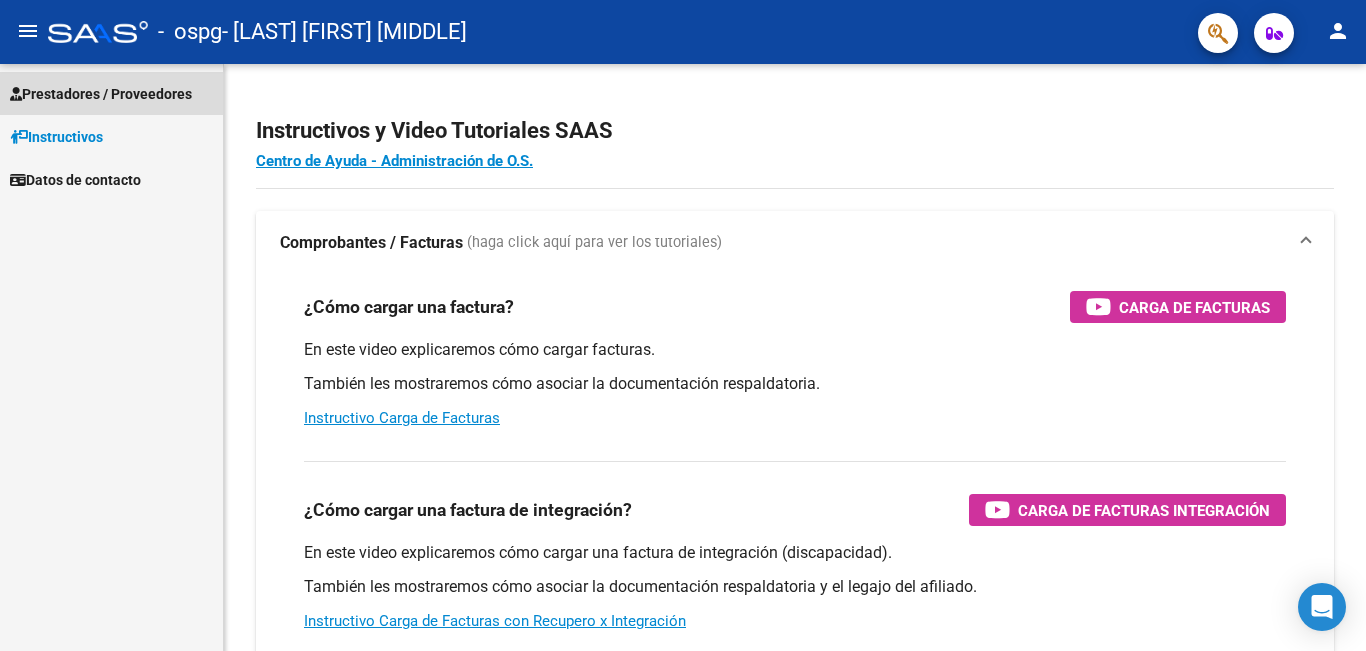 click on "Prestadores / Proveedores" at bounding box center [101, 94] 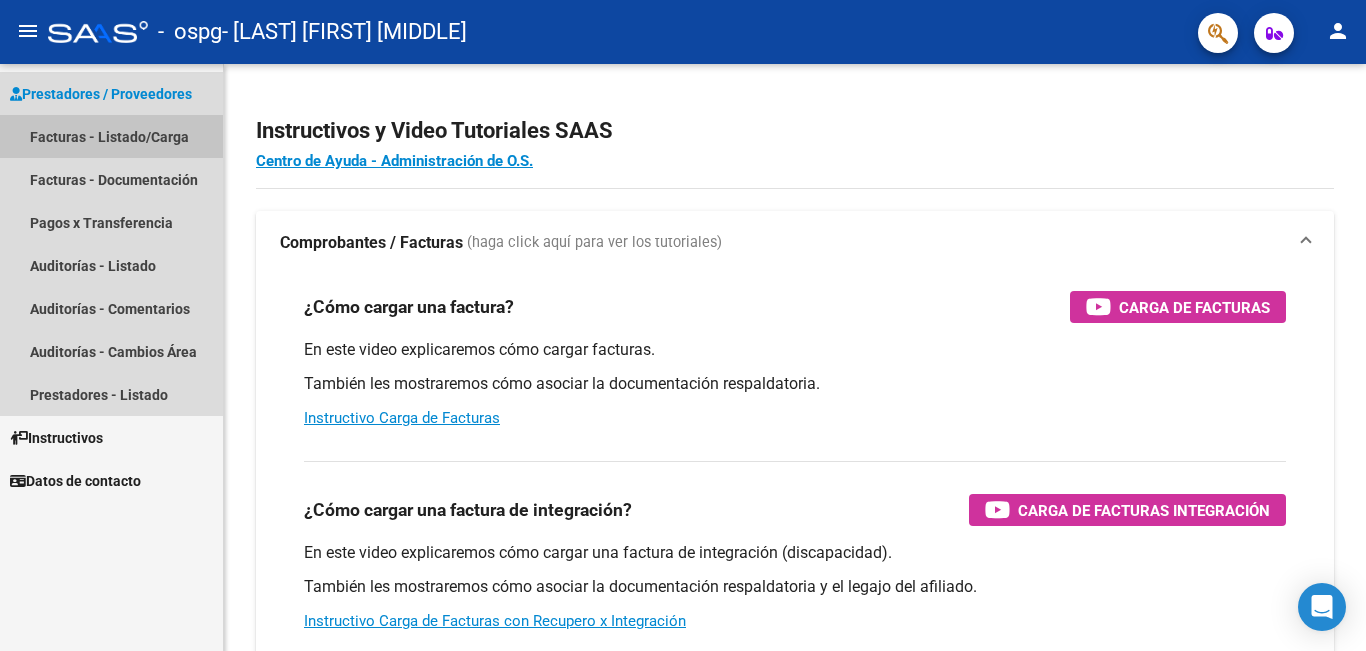 click on "Facturas - Listado/Carga" at bounding box center [111, 136] 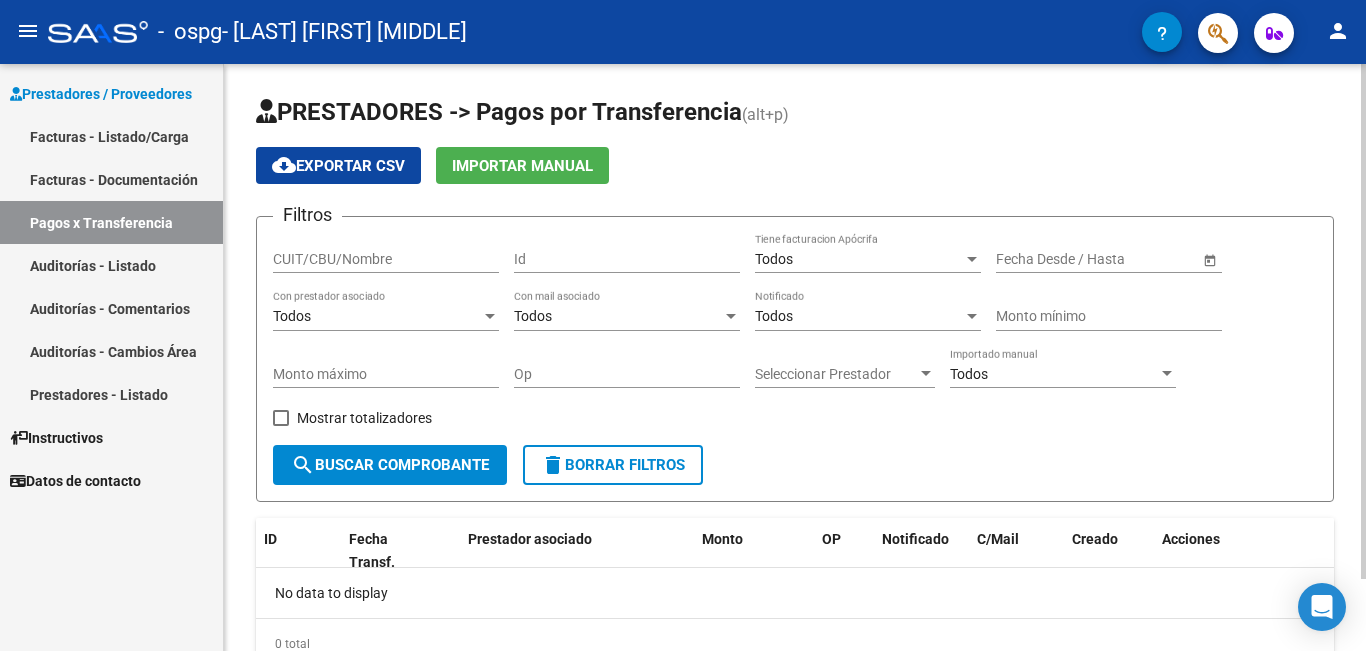 scroll, scrollTop: 82, scrollLeft: 0, axis: vertical 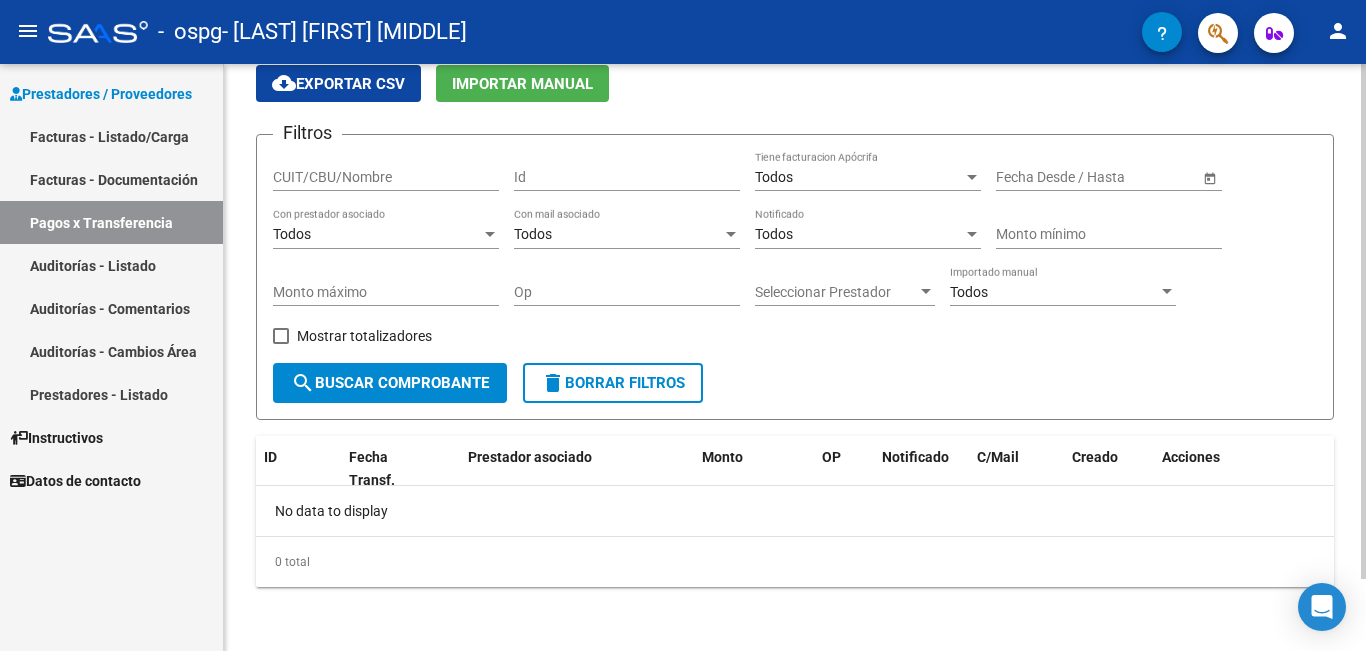 click on "search  Buscar Comprobante" 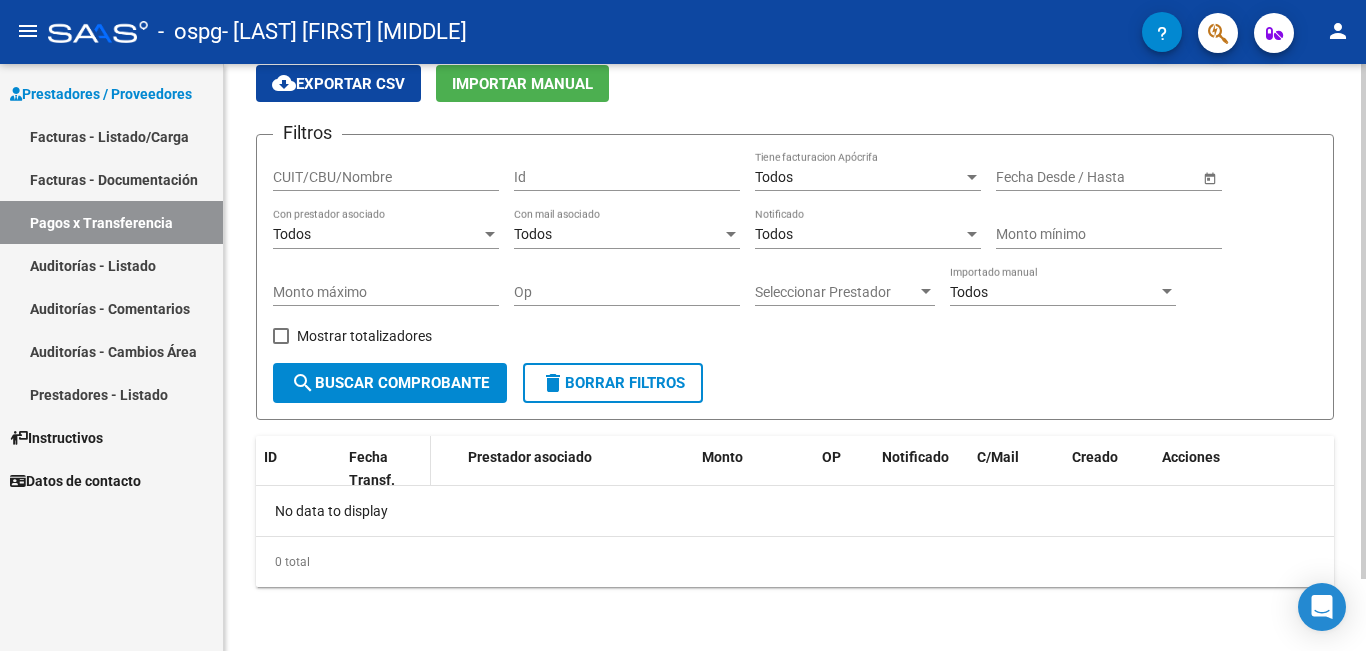 scroll, scrollTop: 0, scrollLeft: 0, axis: both 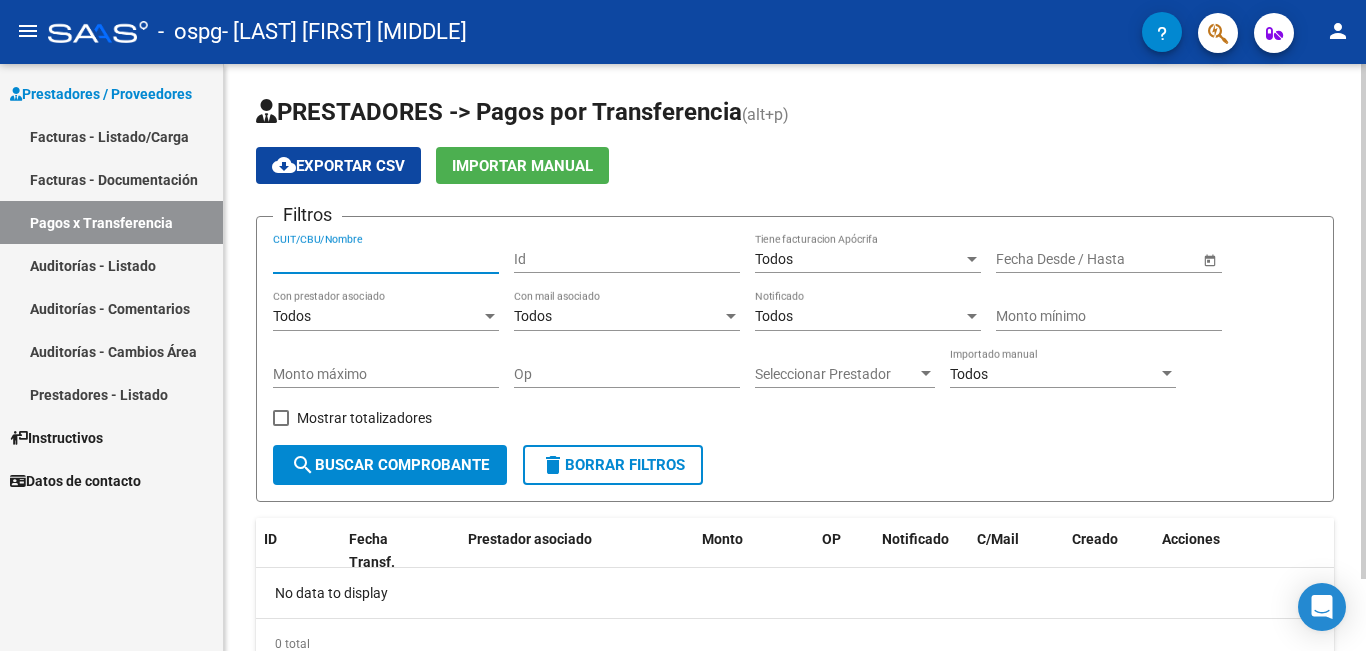 drag, startPoint x: 427, startPoint y: 258, endPoint x: 420, endPoint y: 266, distance: 10.630146 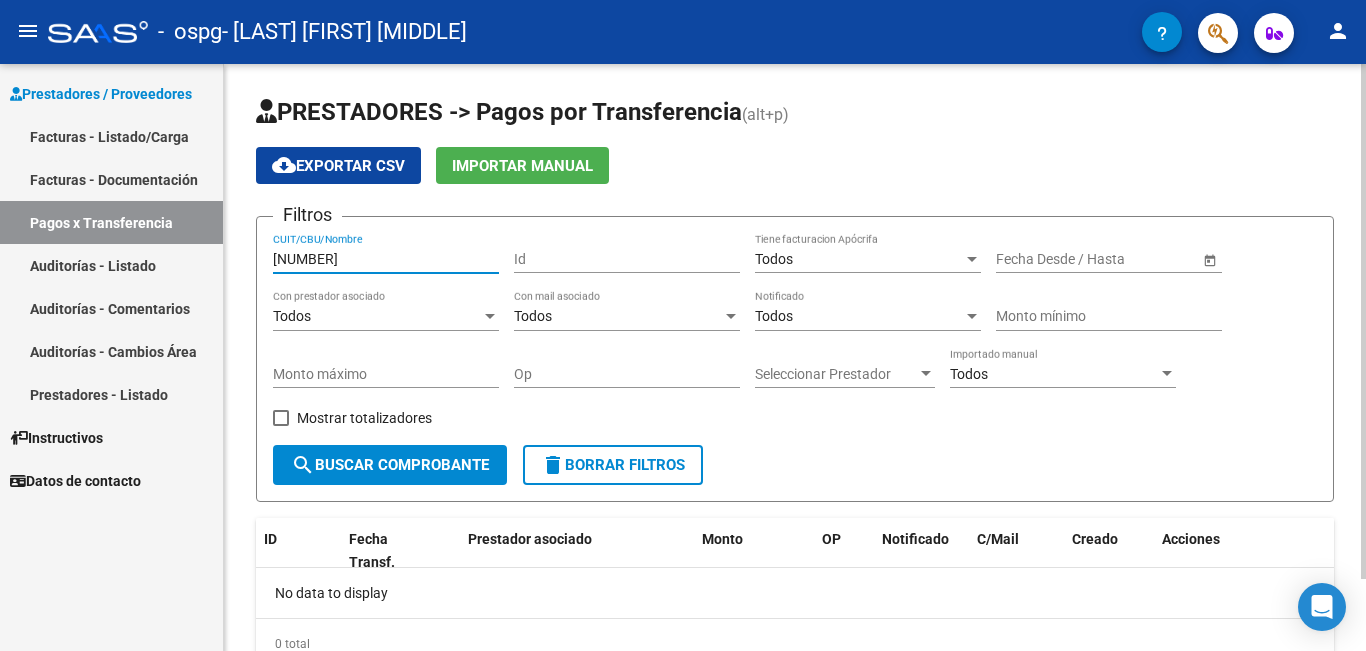 drag, startPoint x: 306, startPoint y: 259, endPoint x: 326, endPoint y: 259, distance: 20 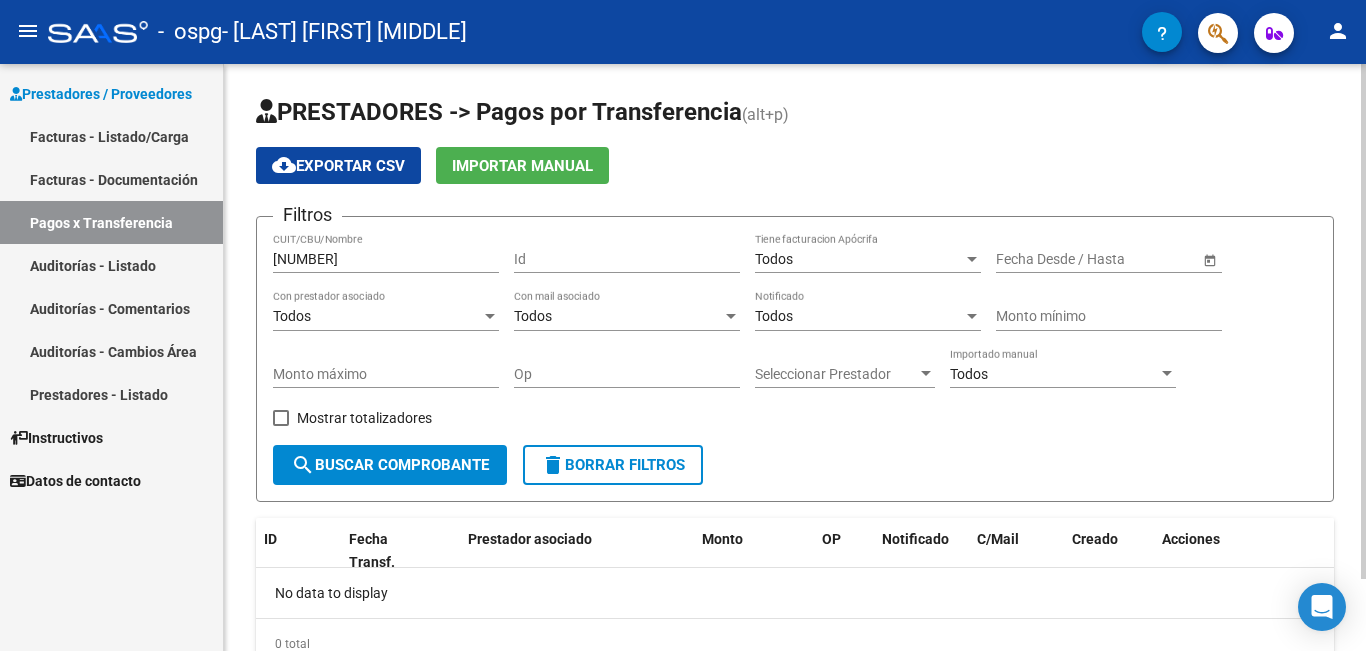 scroll, scrollTop: 82, scrollLeft: 0, axis: vertical 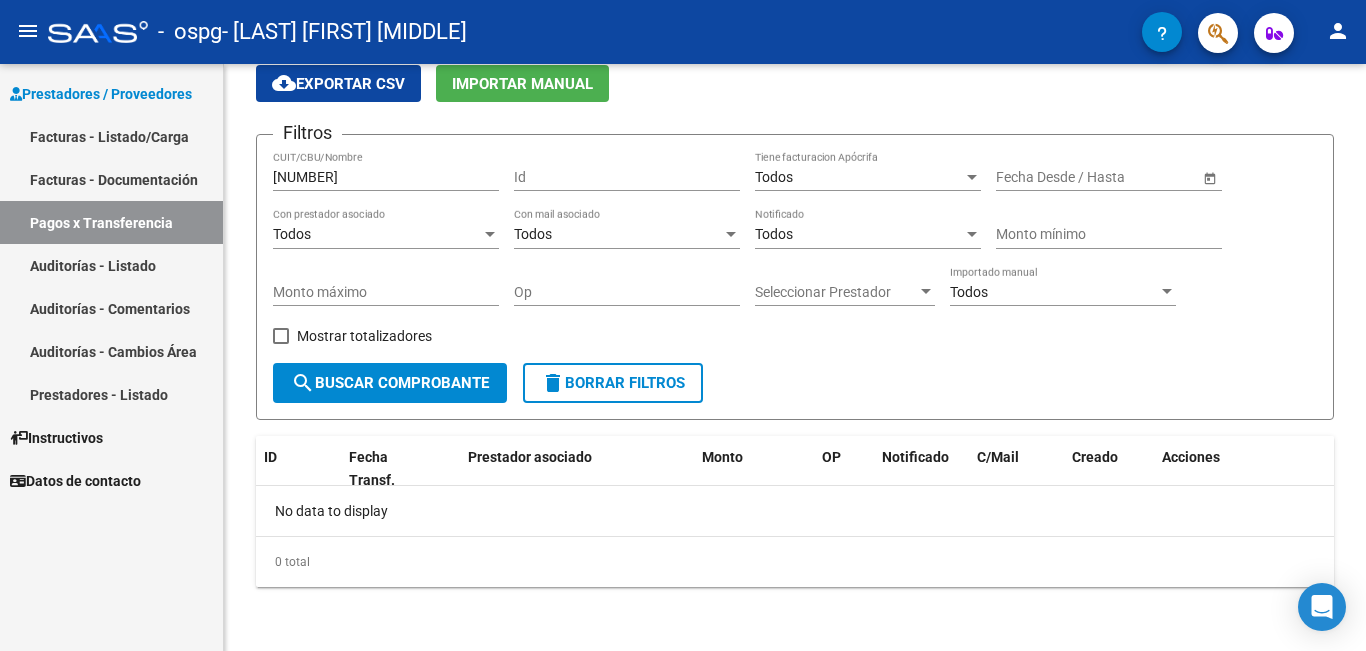 click on "Auditorías - Comentarios" at bounding box center (111, 308) 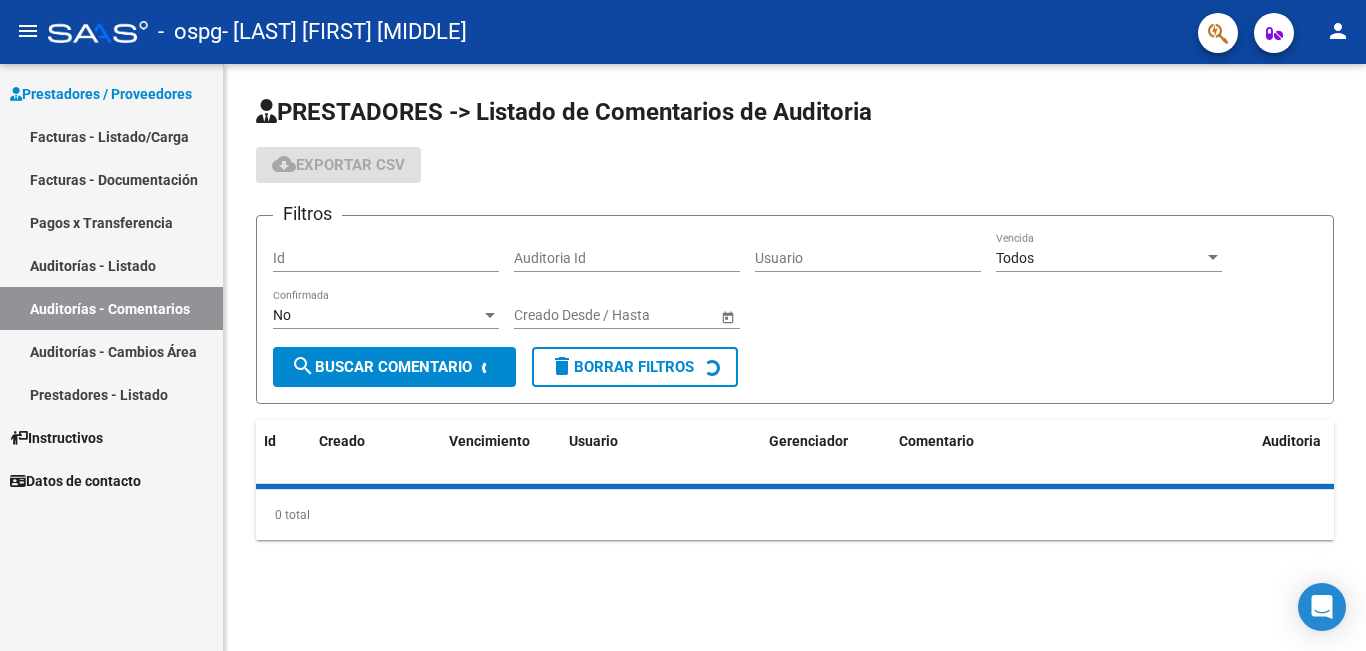 scroll, scrollTop: 0, scrollLeft: 0, axis: both 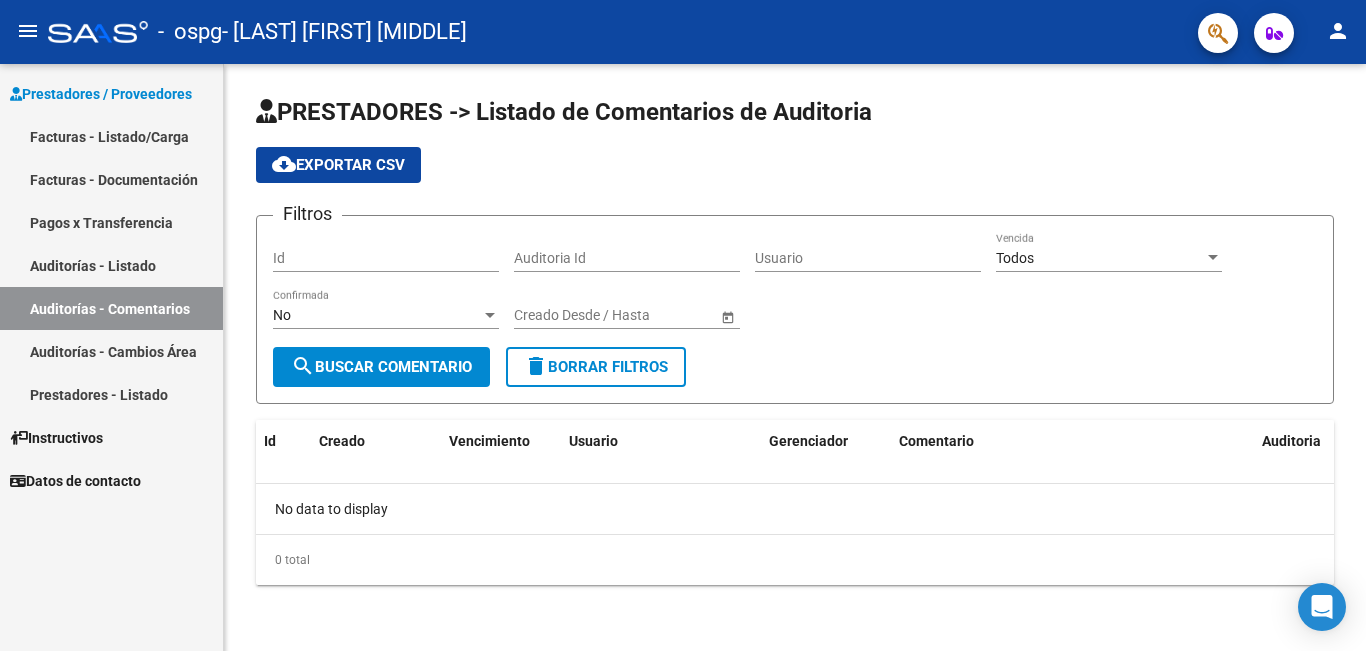 click on "Facturas - Documentación" at bounding box center (111, 179) 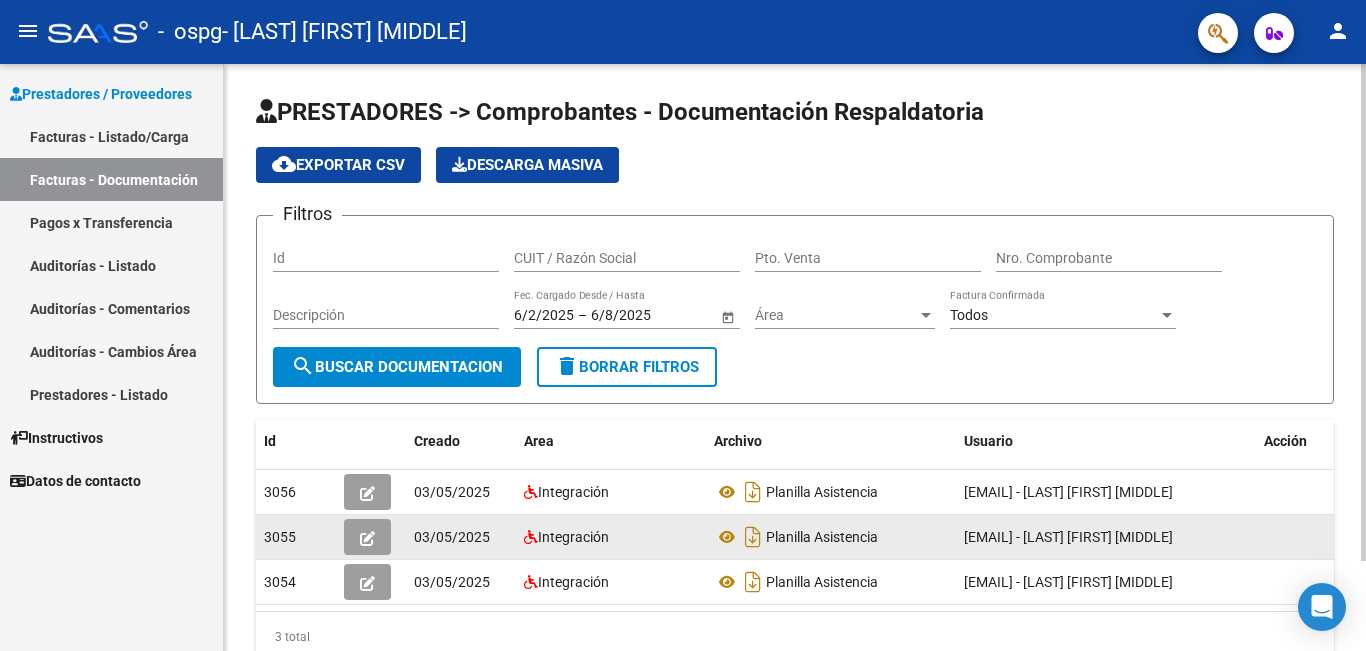 scroll, scrollTop: 106, scrollLeft: 0, axis: vertical 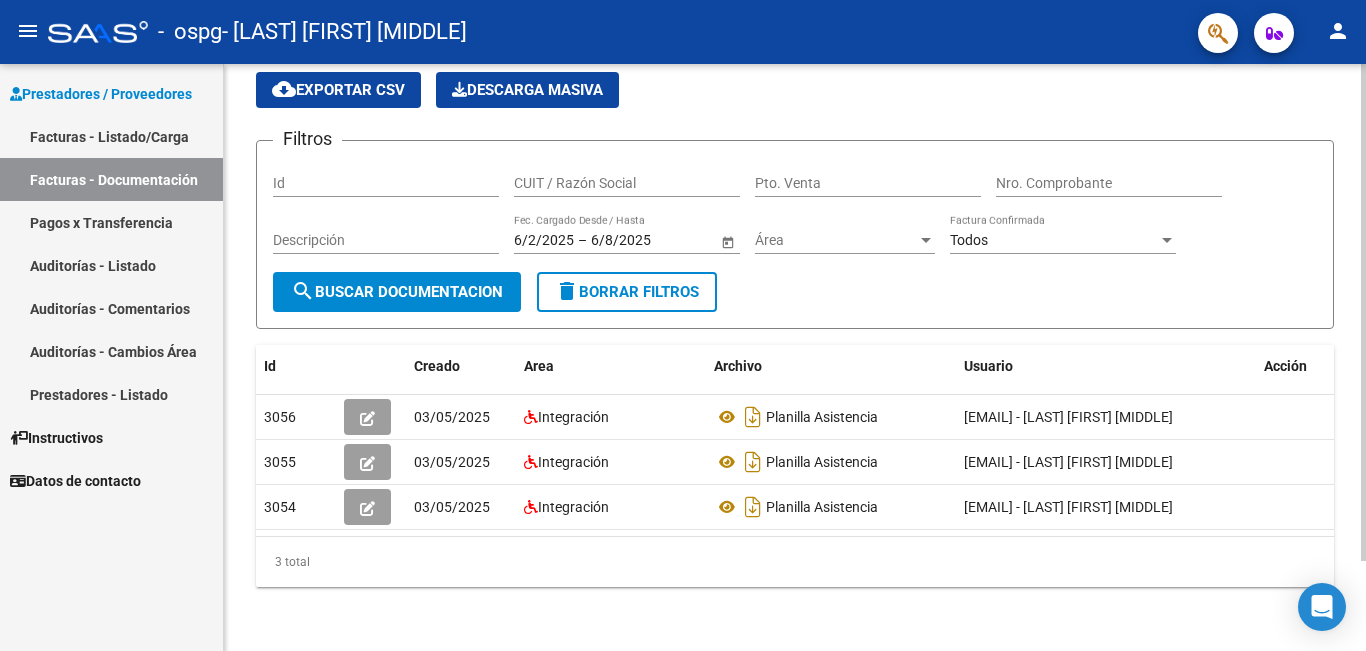 drag, startPoint x: 402, startPoint y: 514, endPoint x: 282, endPoint y: 518, distance: 120.06665 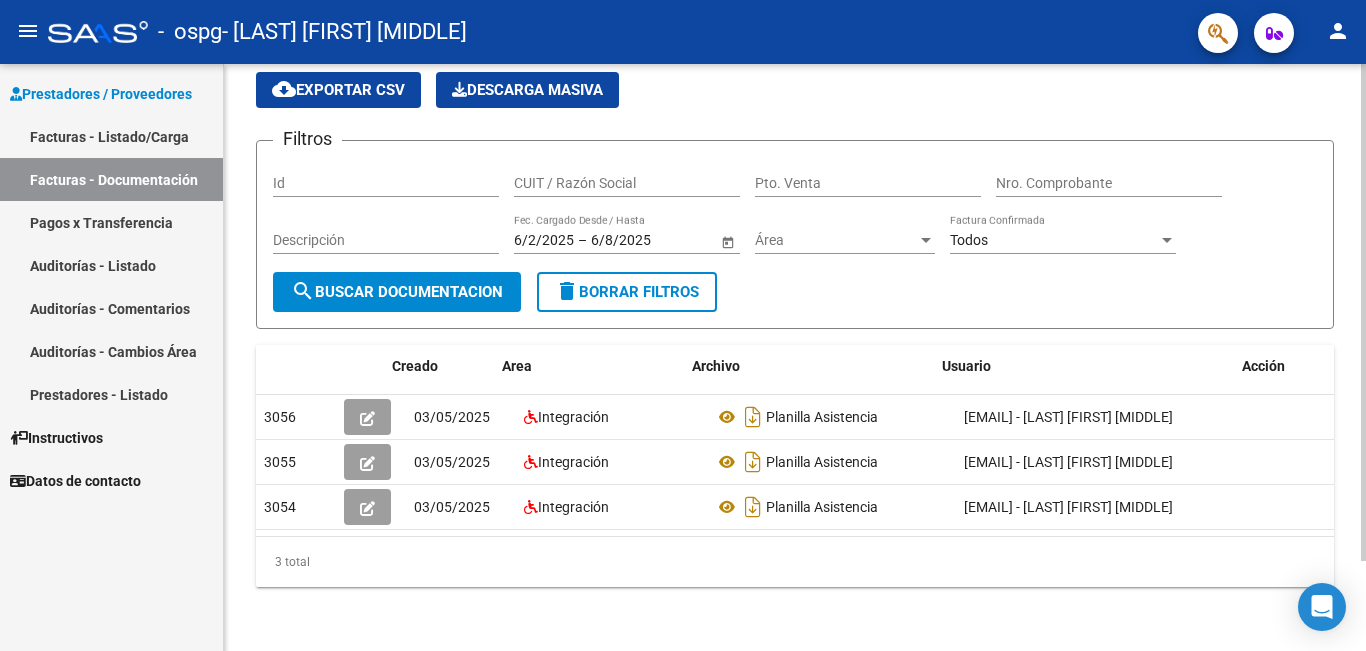 scroll, scrollTop: 0, scrollLeft: 22, axis: horizontal 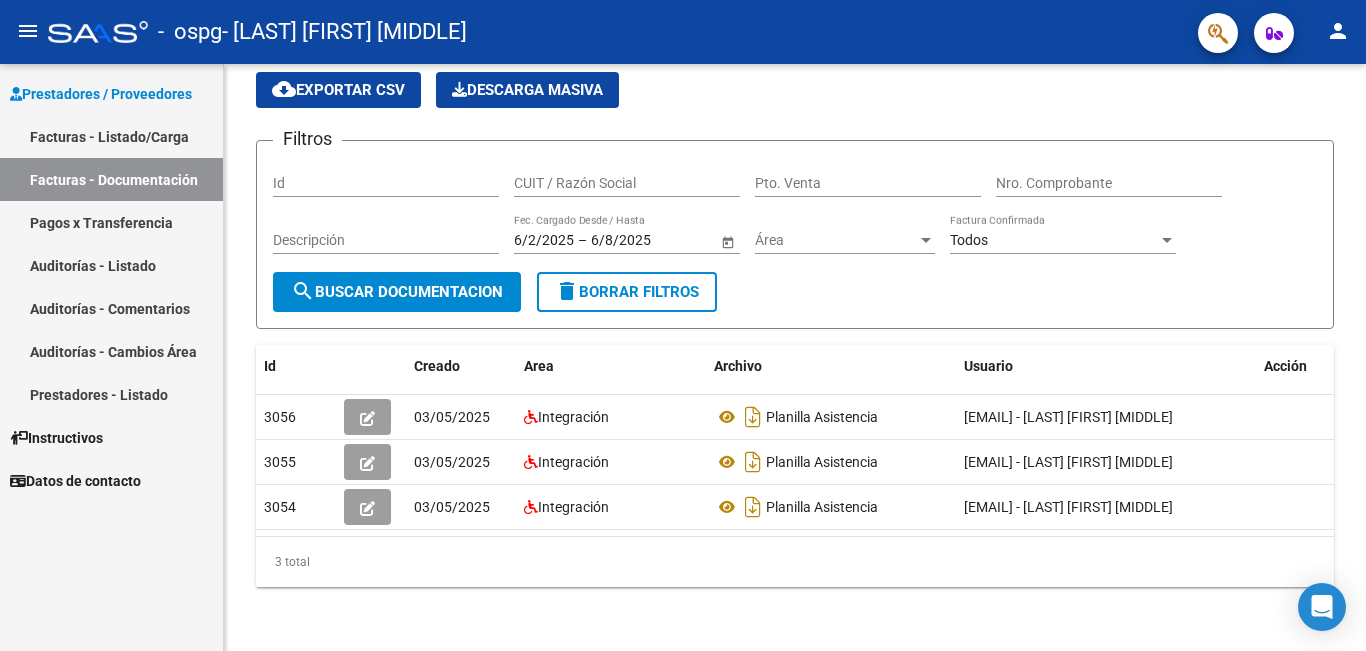 click on "Facturas - Listado/Carga" at bounding box center (111, 136) 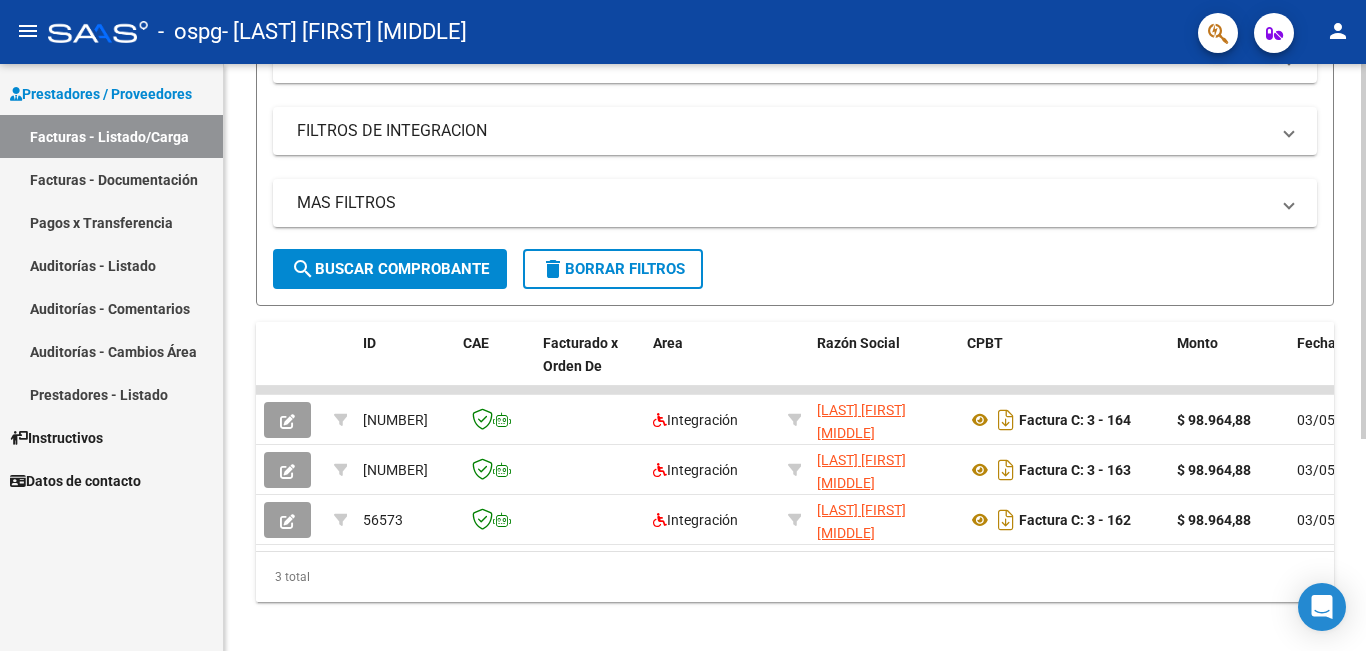 scroll, scrollTop: 331, scrollLeft: 0, axis: vertical 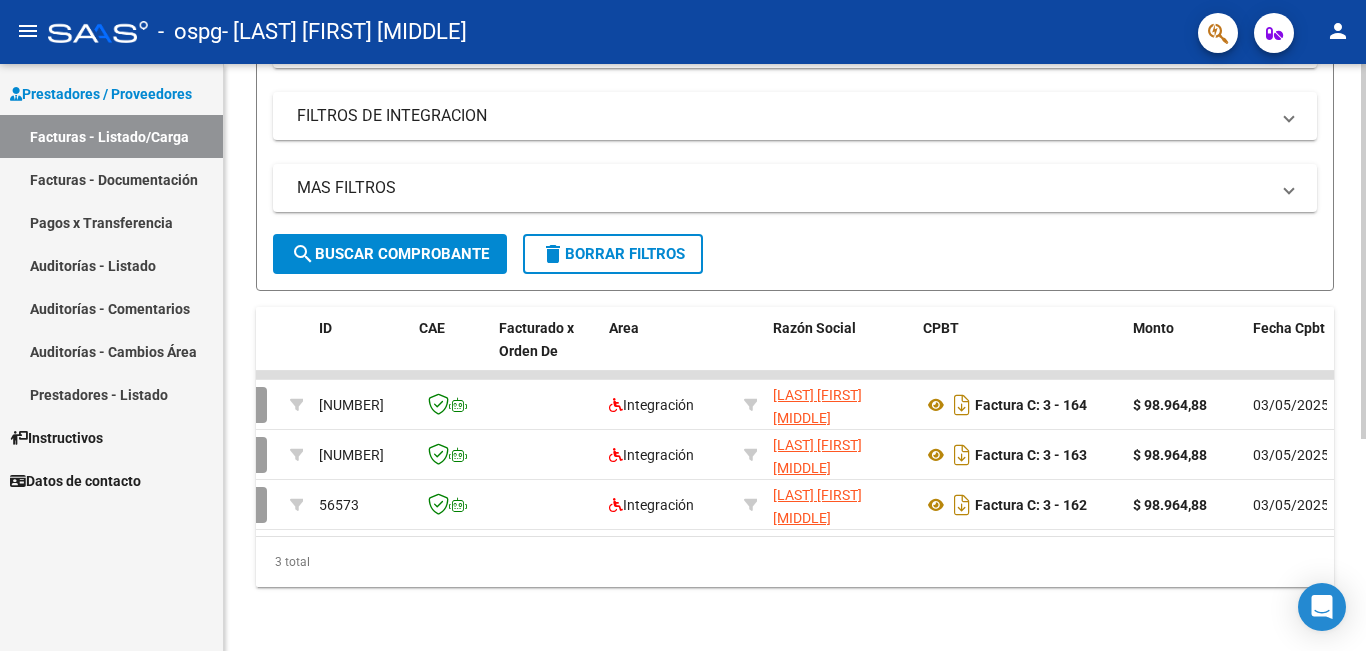 drag, startPoint x: 491, startPoint y: 560, endPoint x: 406, endPoint y: 540, distance: 87.32124 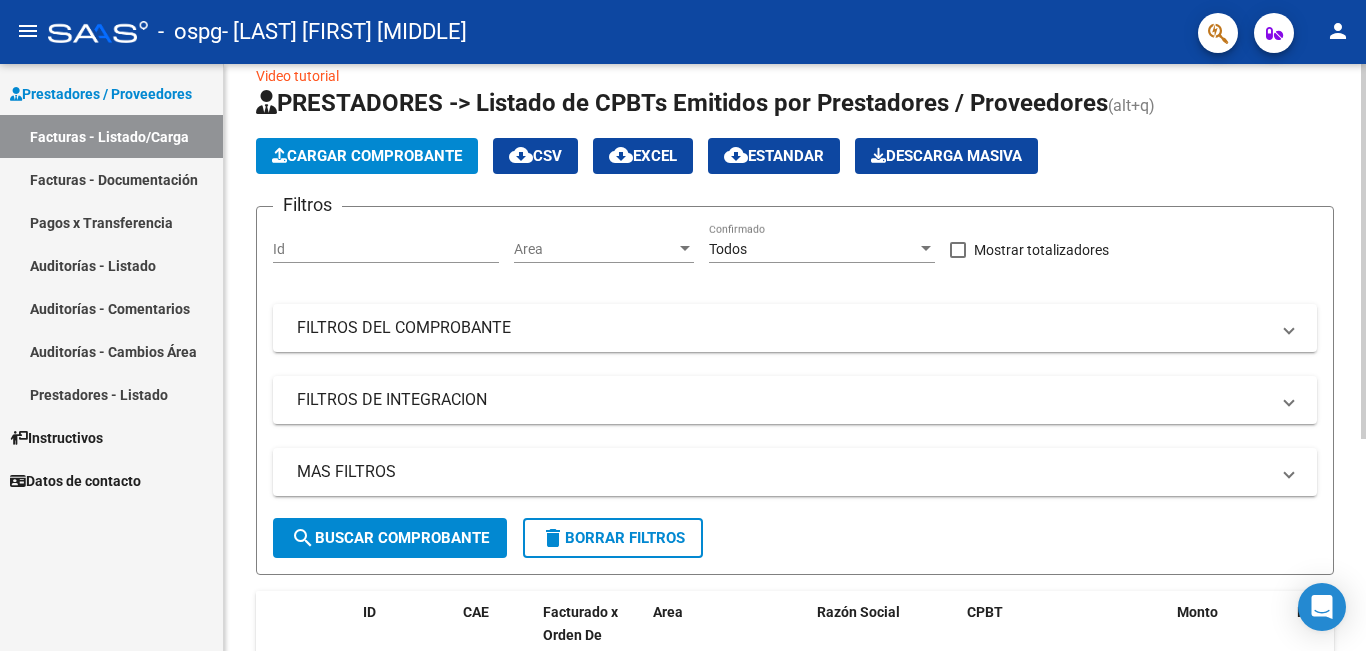 scroll, scrollTop: 0, scrollLeft: 0, axis: both 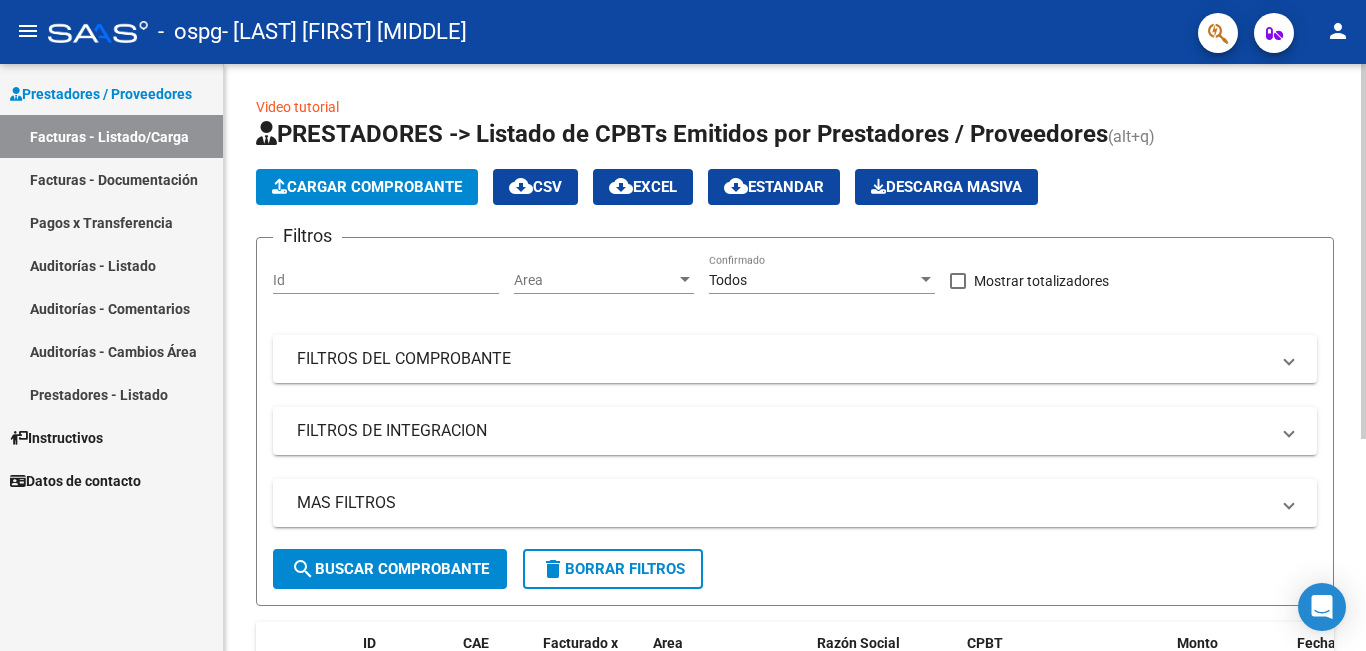 click on "Area" at bounding box center [595, 280] 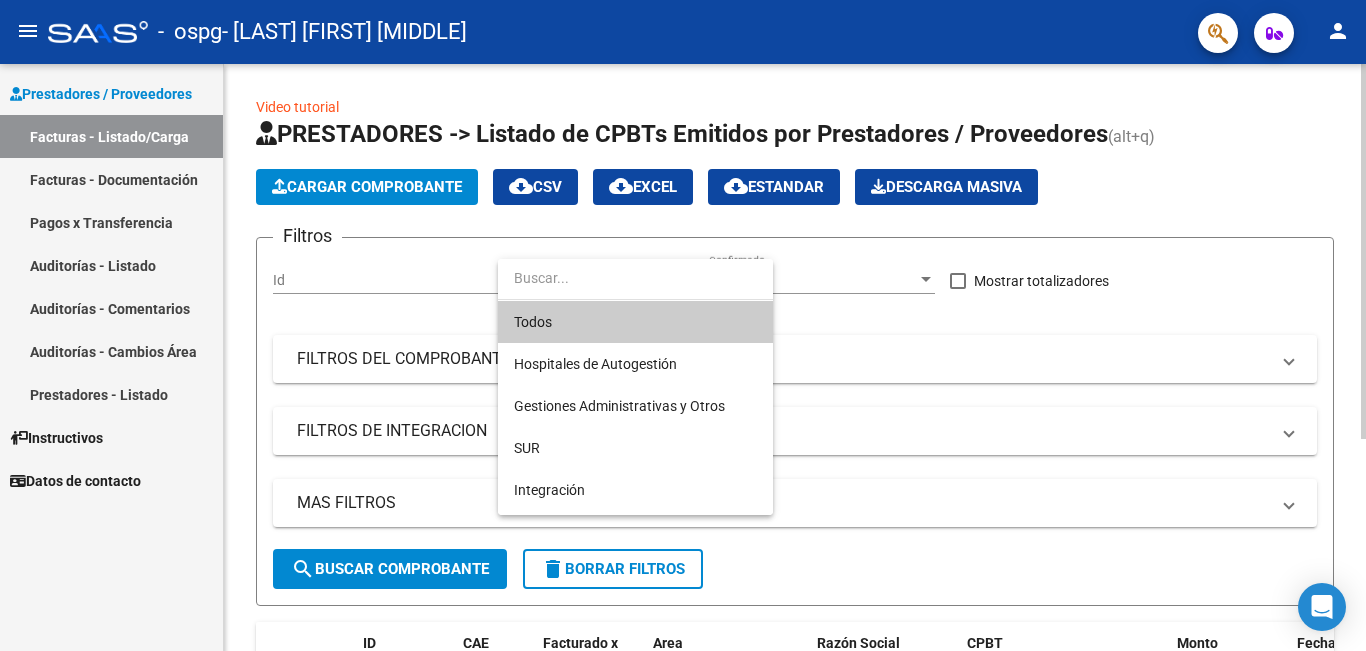 click at bounding box center [635, 278] 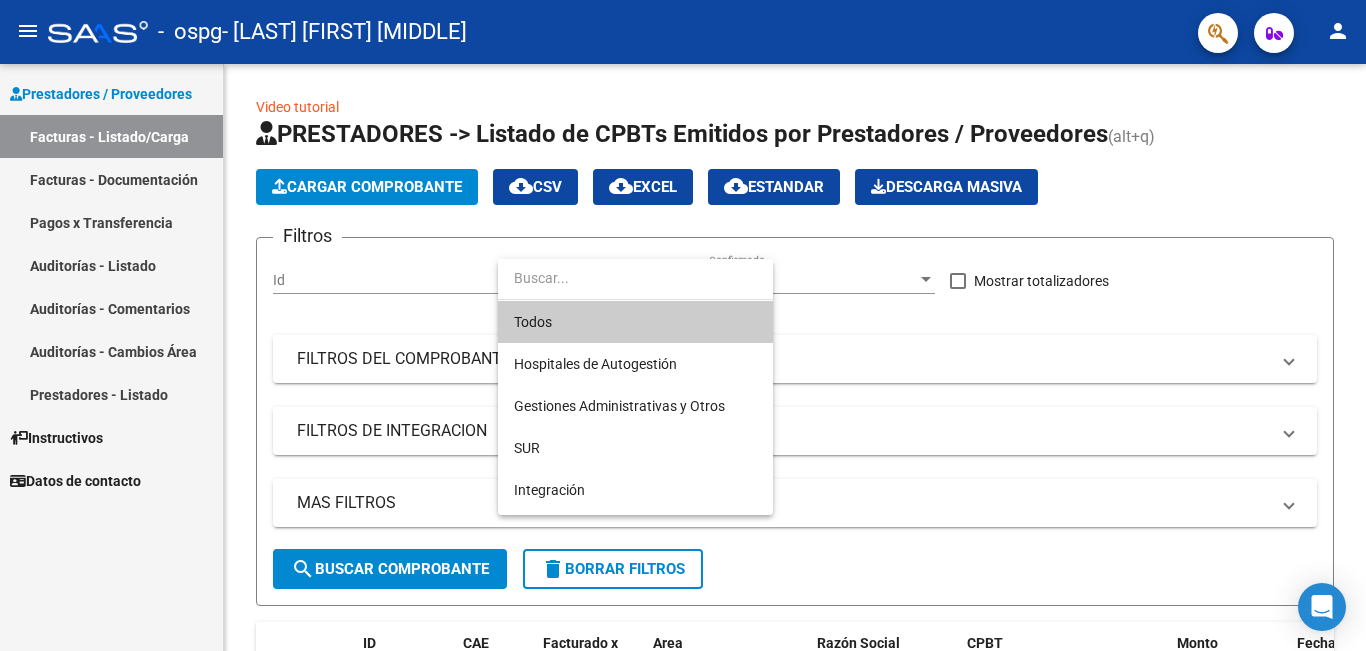 click at bounding box center (683, 325) 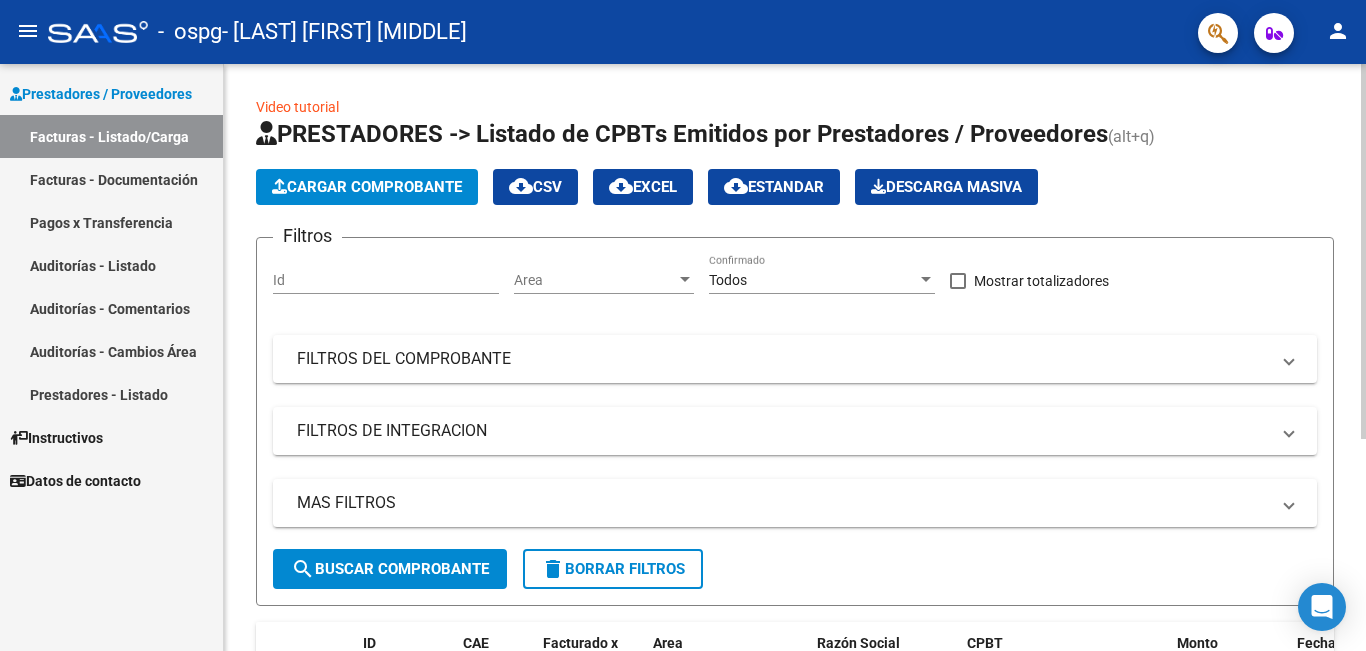 click on "Todos" at bounding box center [813, 280] 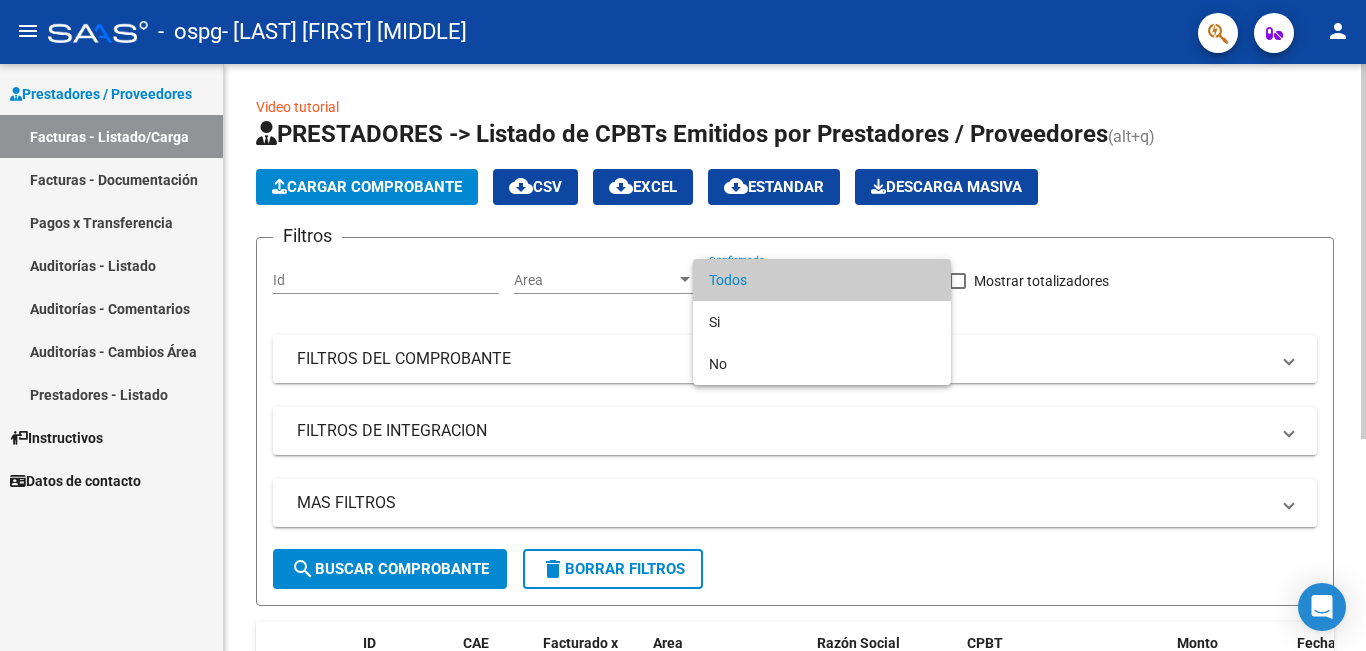 drag, startPoint x: 1351, startPoint y: 410, endPoint x: 1138, endPoint y: 373, distance: 216.18973 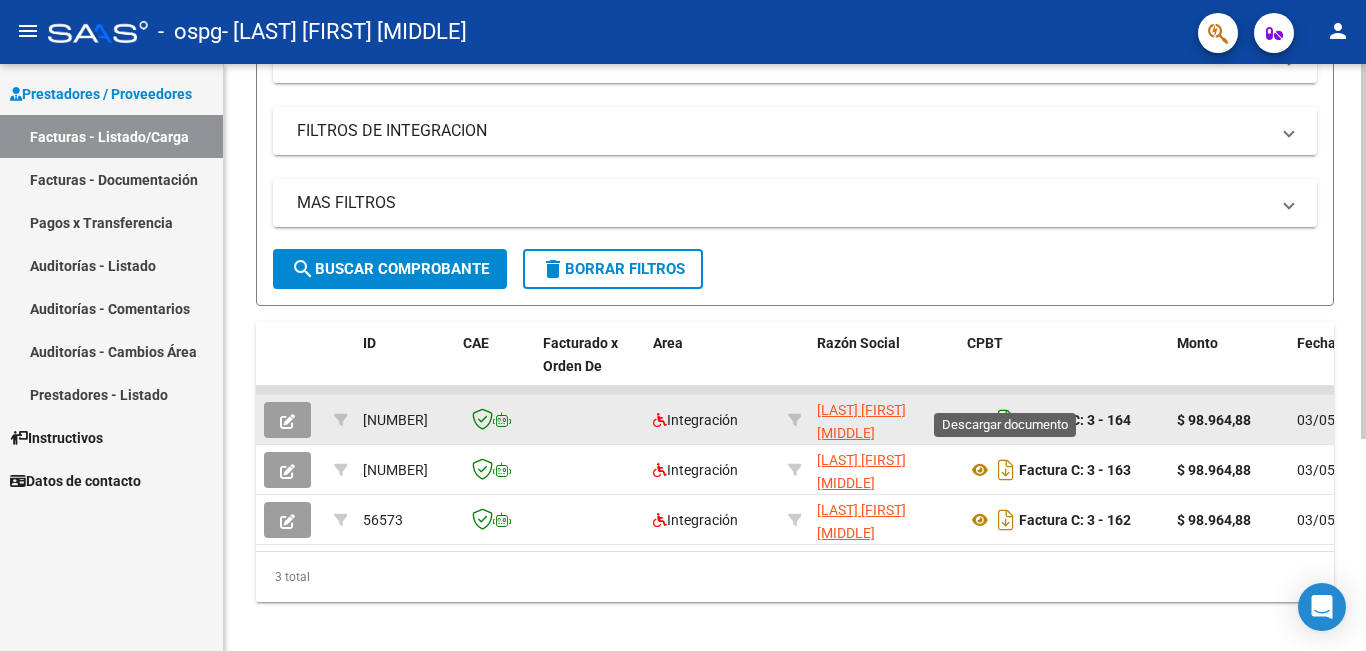 scroll, scrollTop: 331, scrollLeft: 0, axis: vertical 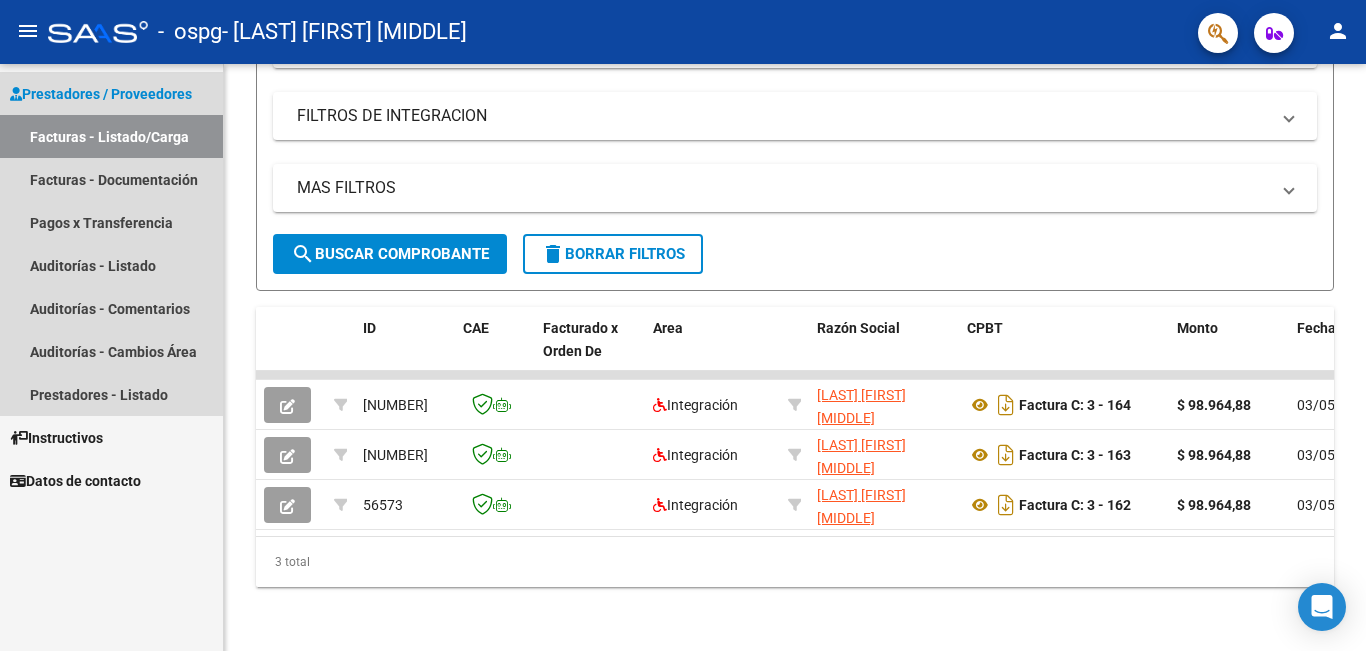 click on "Facturas - Listado/Carga" at bounding box center [111, 136] 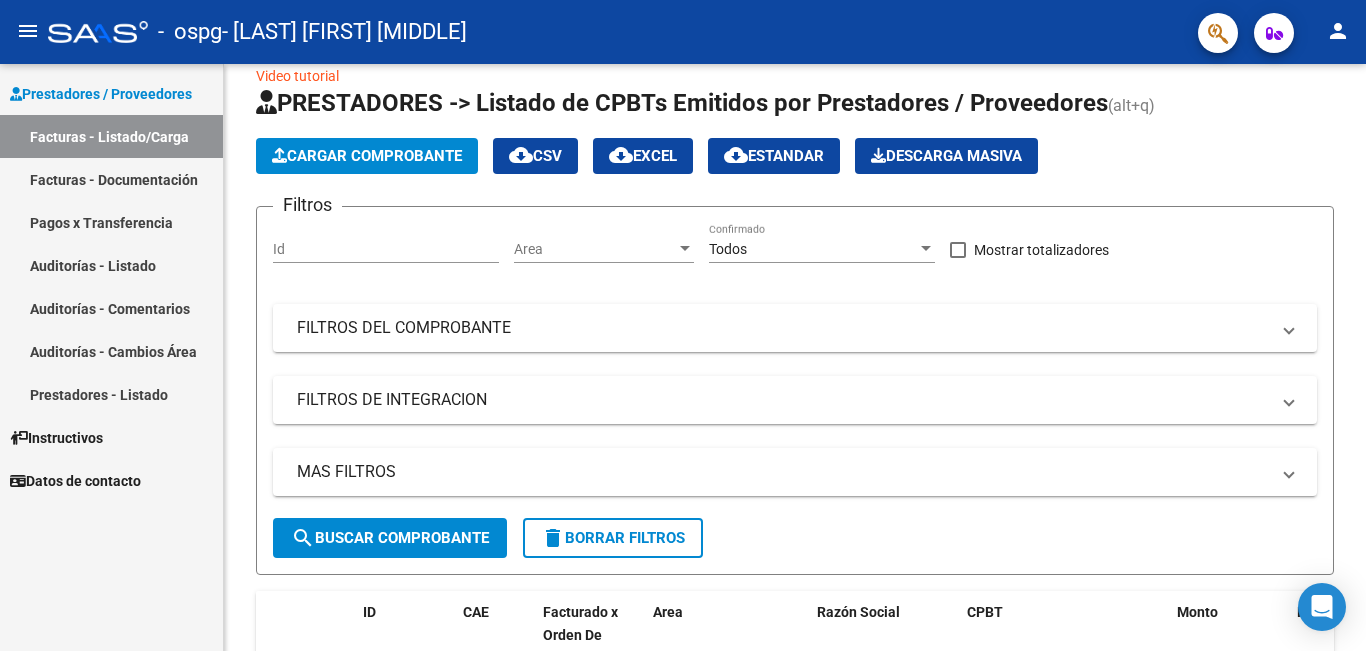 scroll, scrollTop: 0, scrollLeft: 0, axis: both 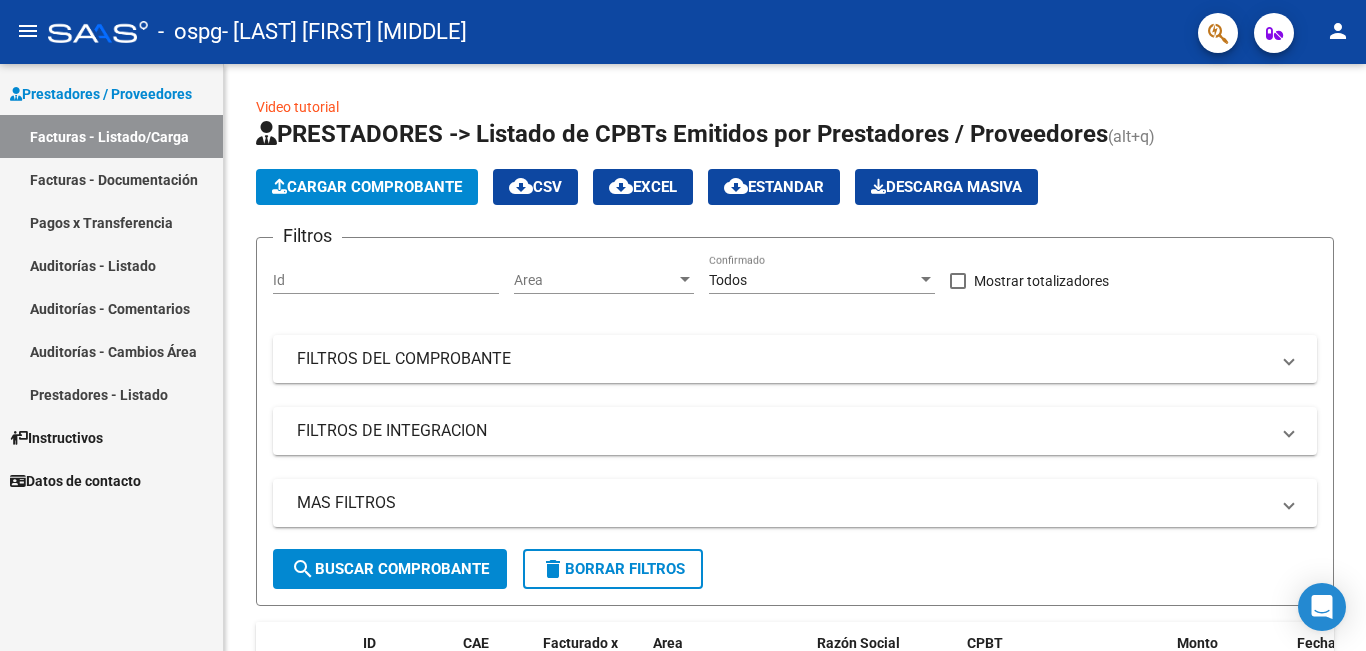 click on "Facturas - Documentación" at bounding box center (111, 179) 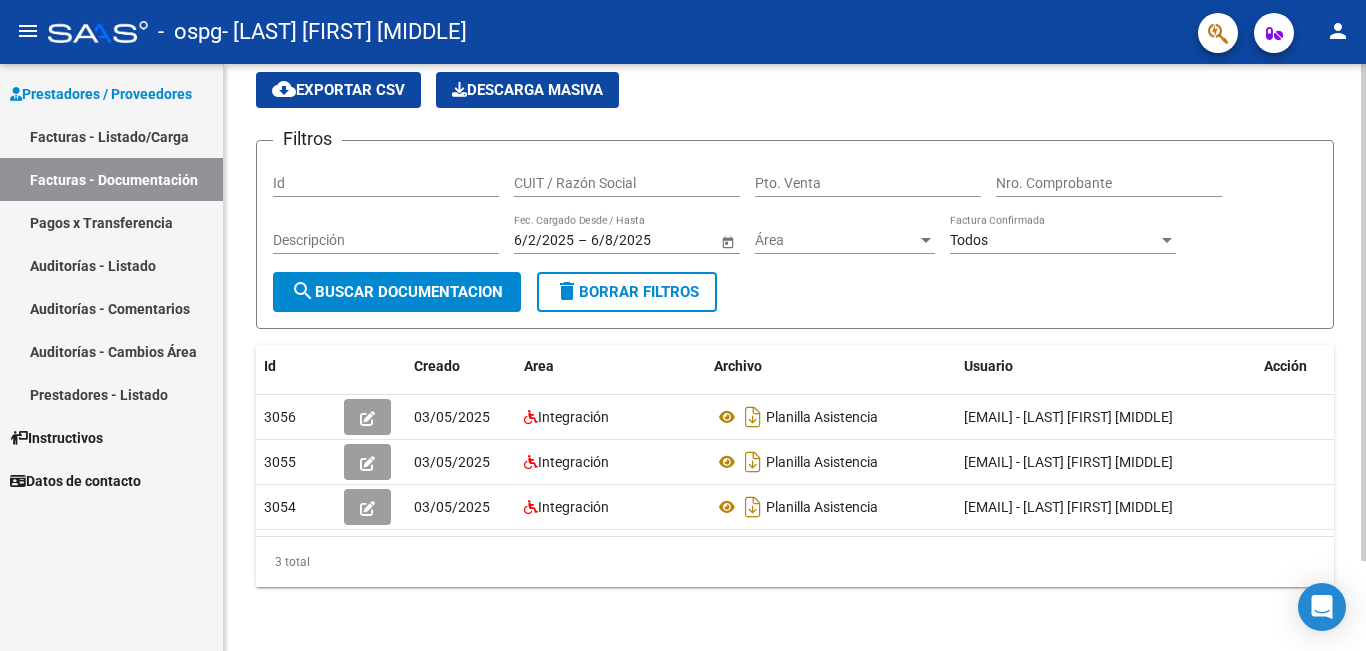 scroll, scrollTop: 0, scrollLeft: 0, axis: both 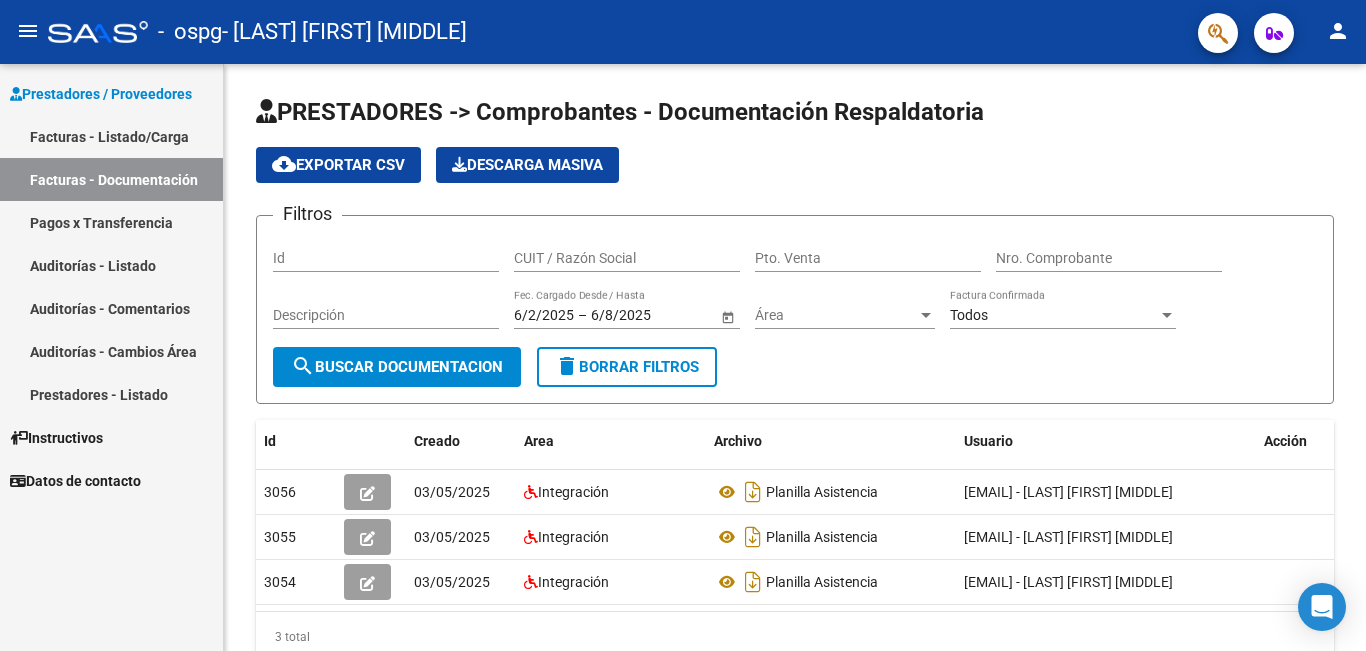 click on "Prestadores / Proveedores" at bounding box center (101, 94) 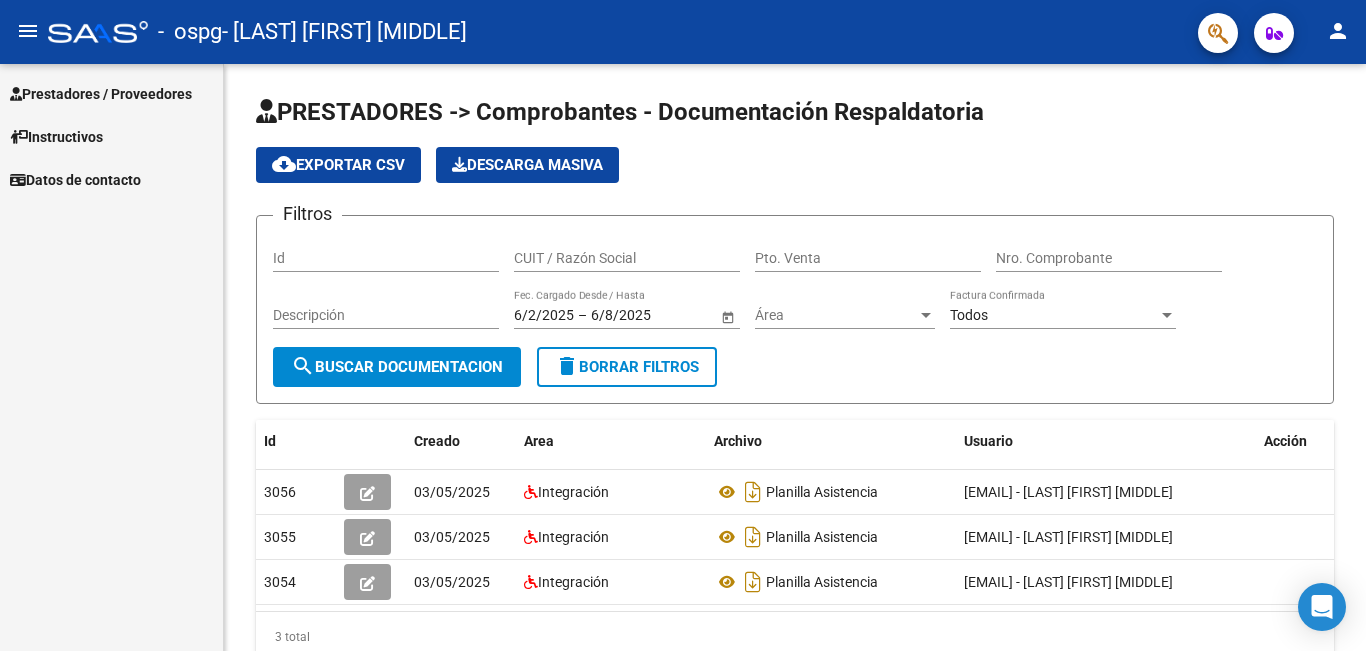 click on "Prestadores / Proveedores" at bounding box center (101, 94) 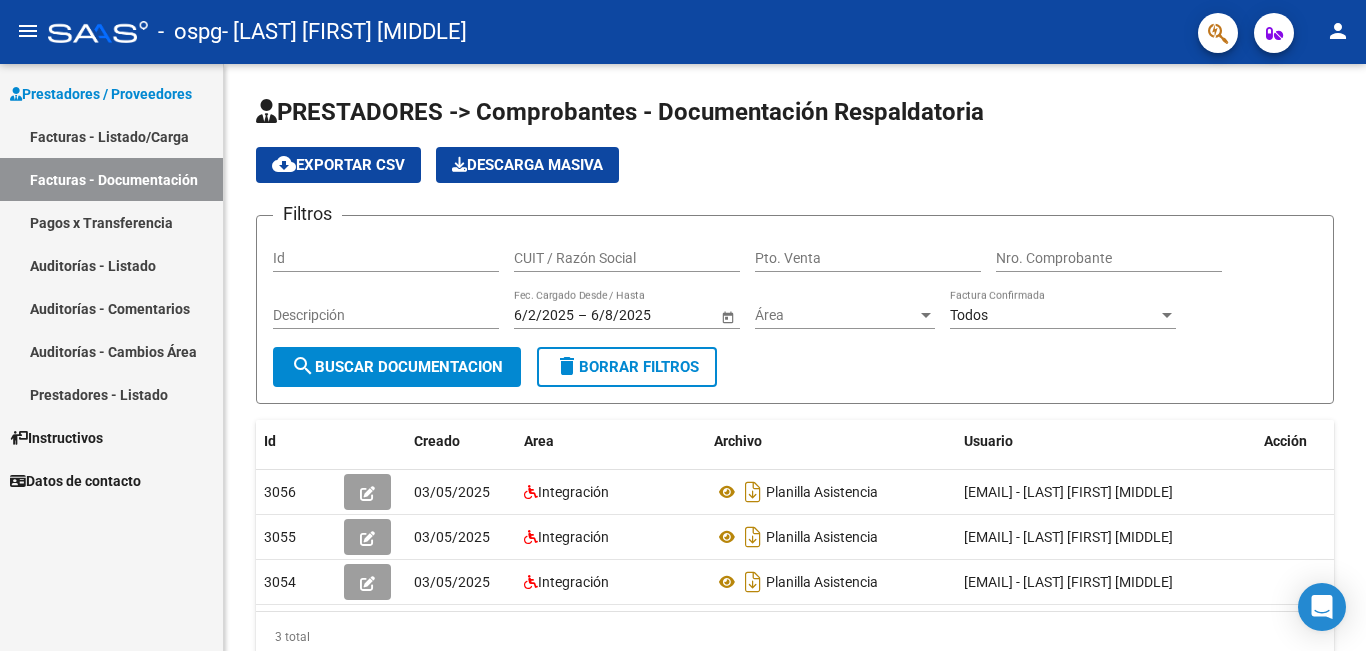 click on "Facturas - Listado/Carga" at bounding box center (111, 136) 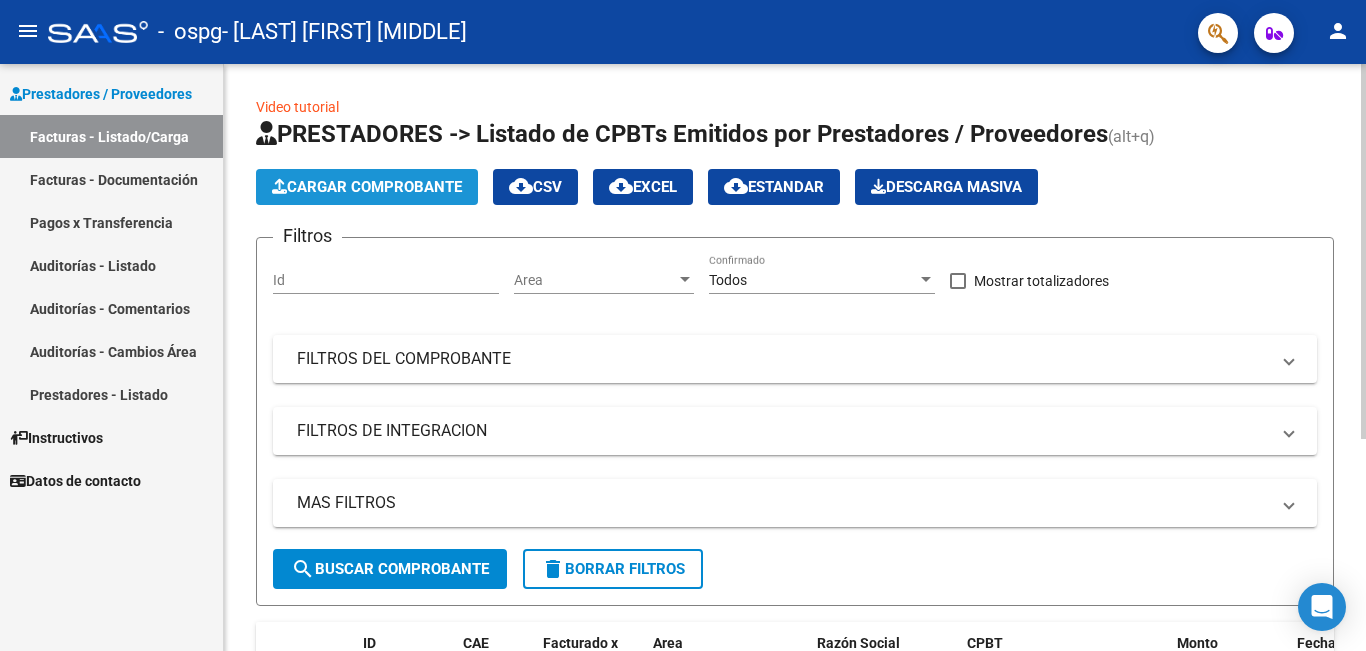 click on "Cargar Comprobante" 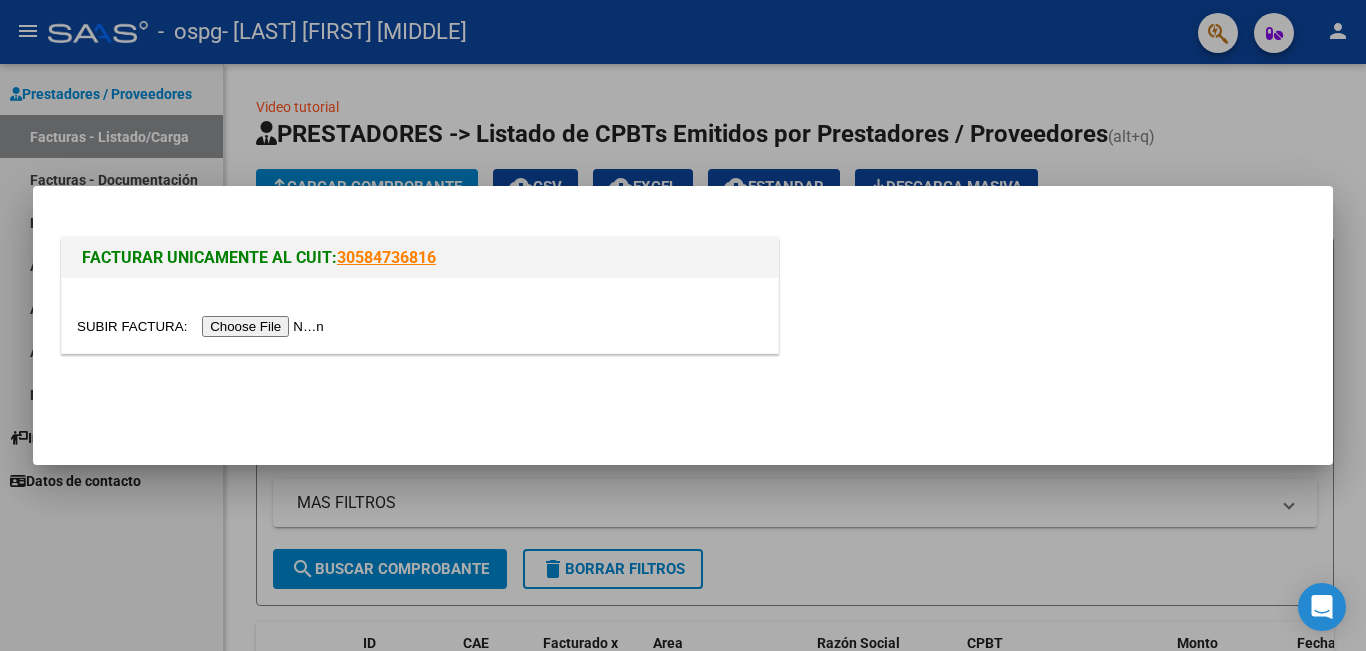 click at bounding box center (203, 326) 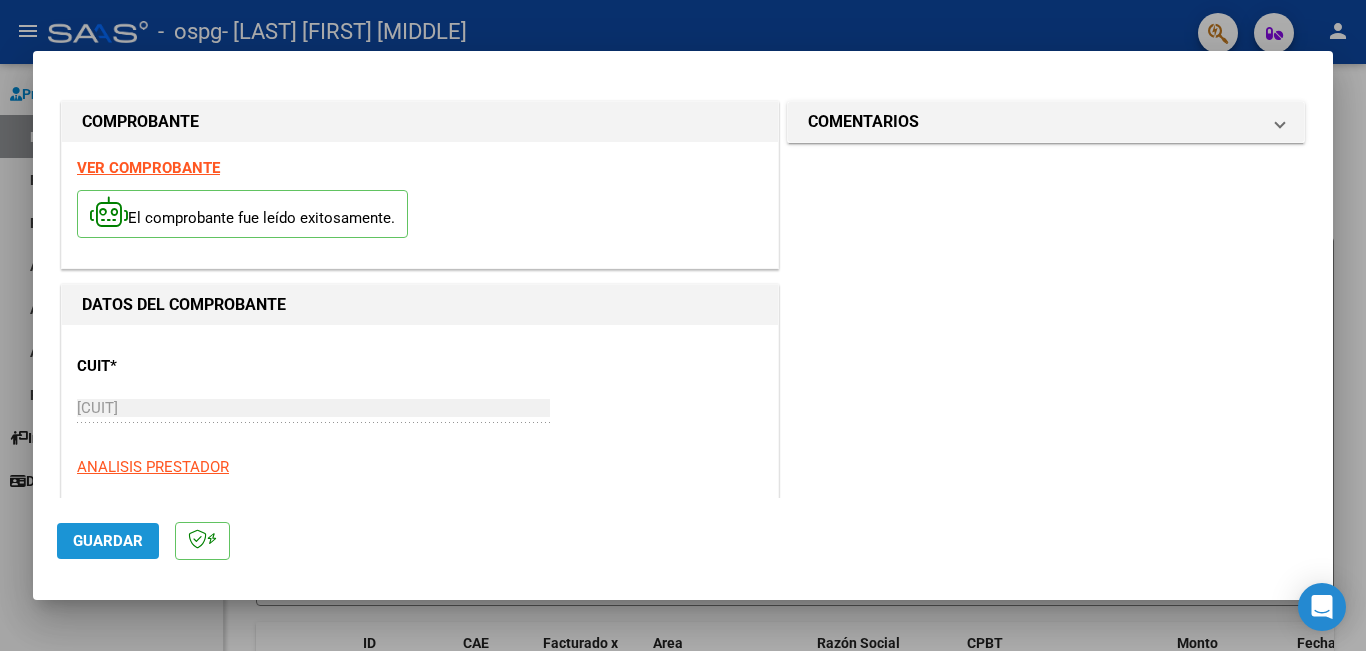 click on "Guardar" 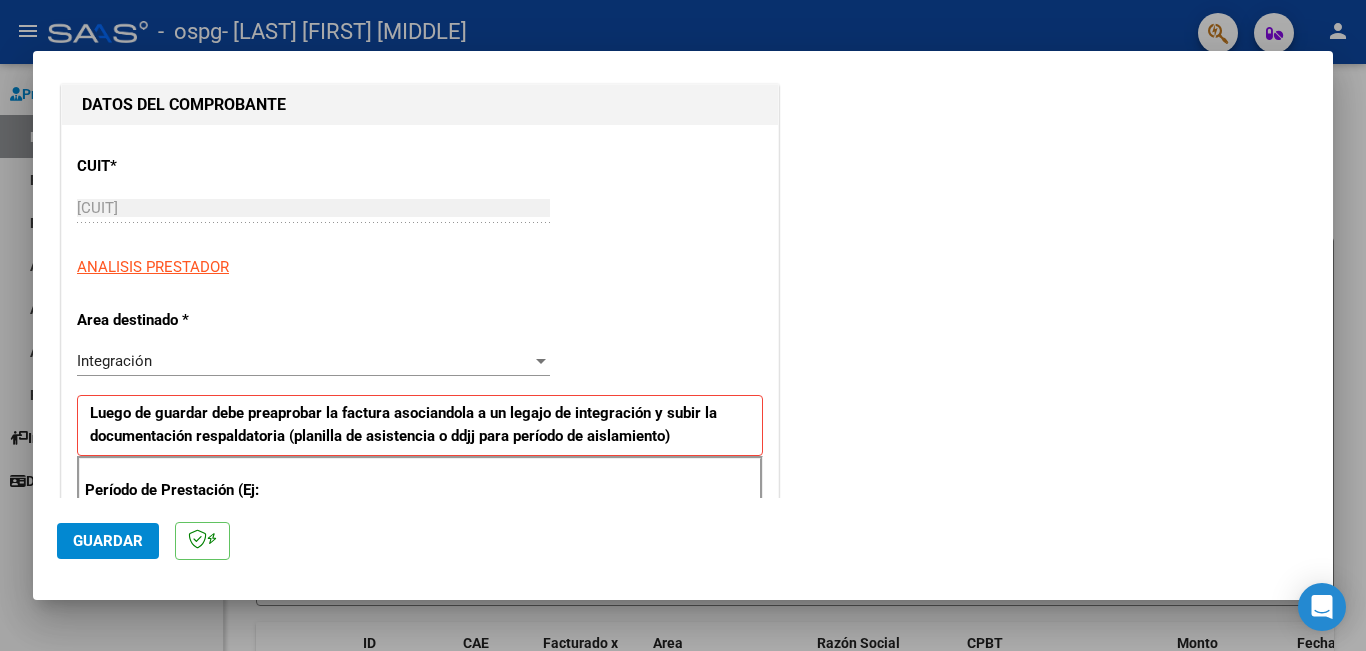scroll, scrollTop: 300, scrollLeft: 0, axis: vertical 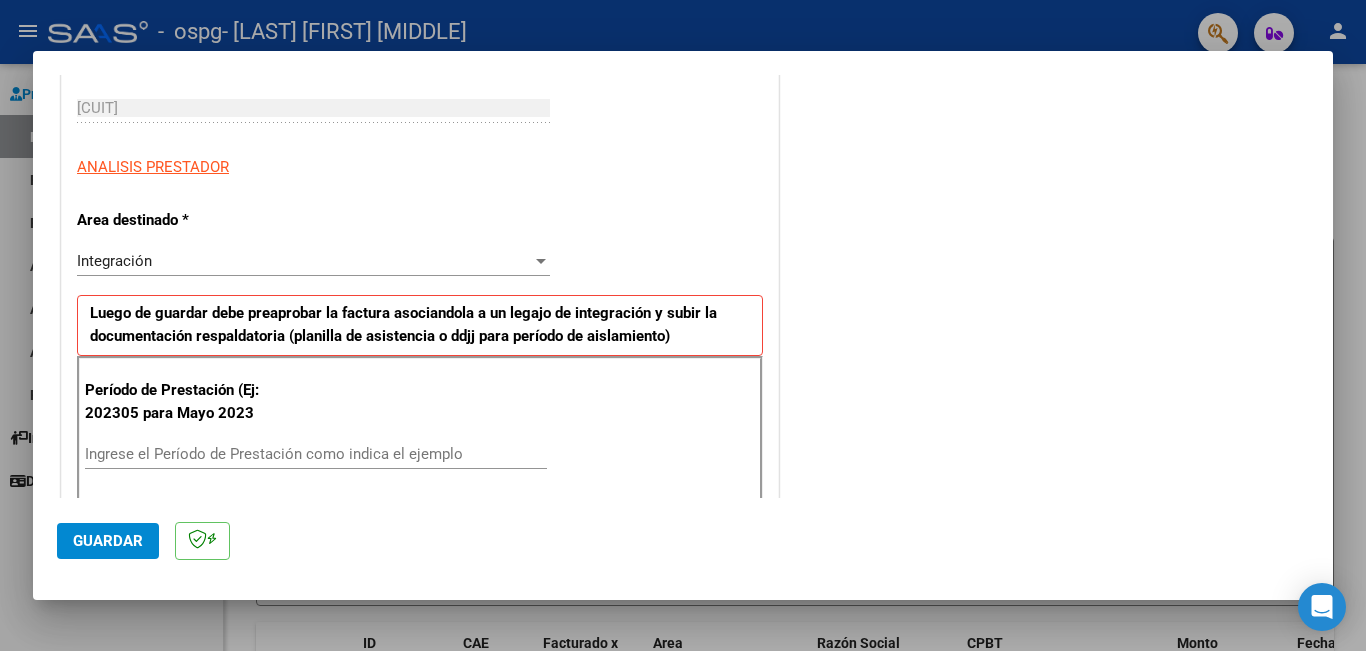 click on "Integración" at bounding box center [304, 261] 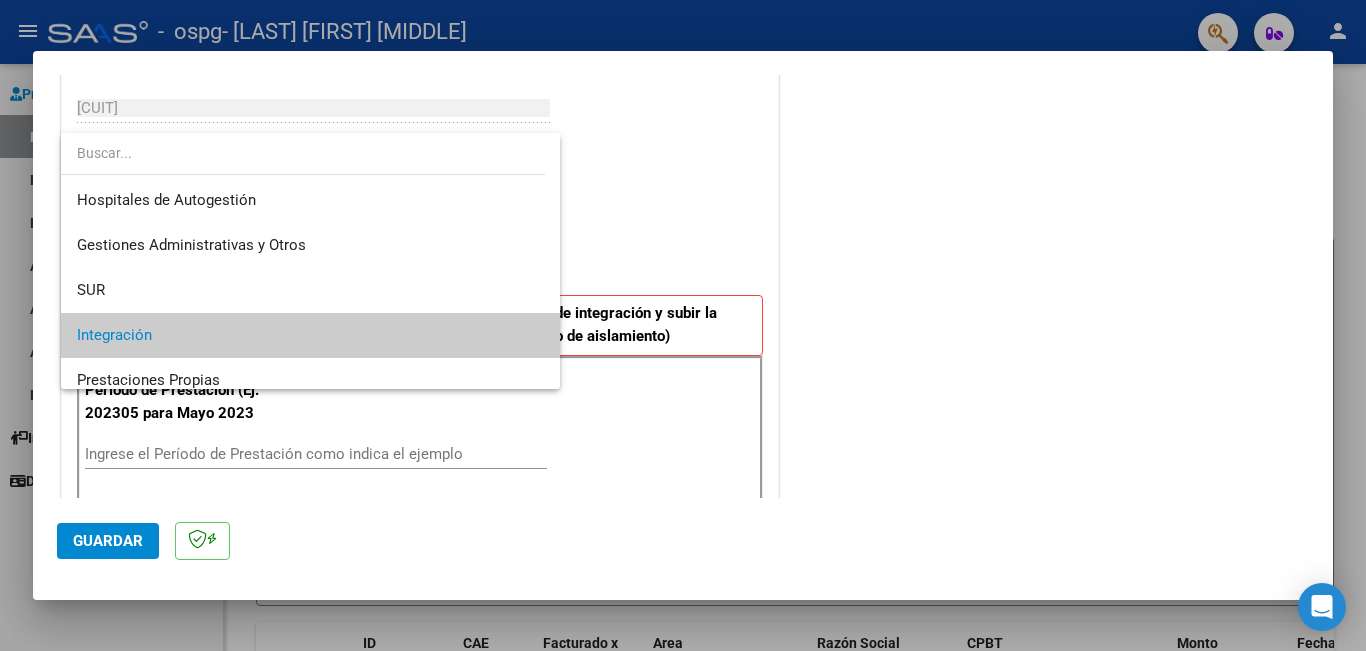 scroll, scrollTop: 75, scrollLeft: 0, axis: vertical 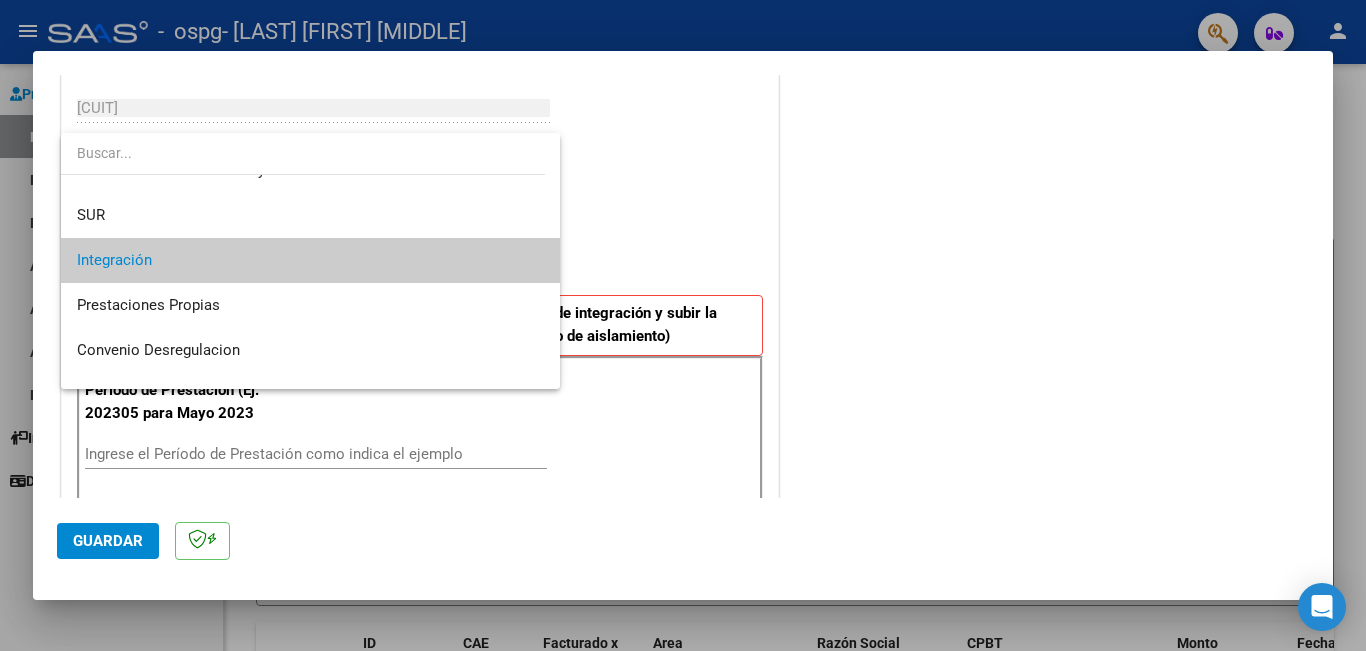 click on "Integración" at bounding box center [310, 260] 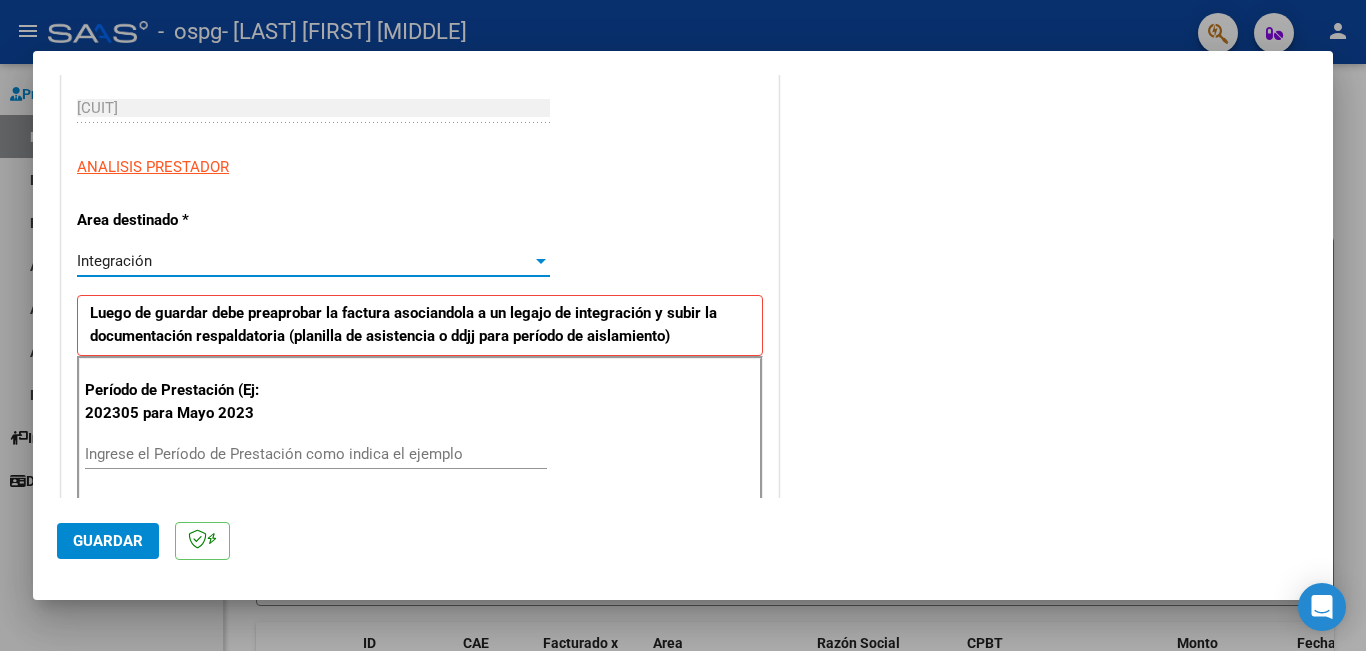 scroll, scrollTop: 400, scrollLeft: 0, axis: vertical 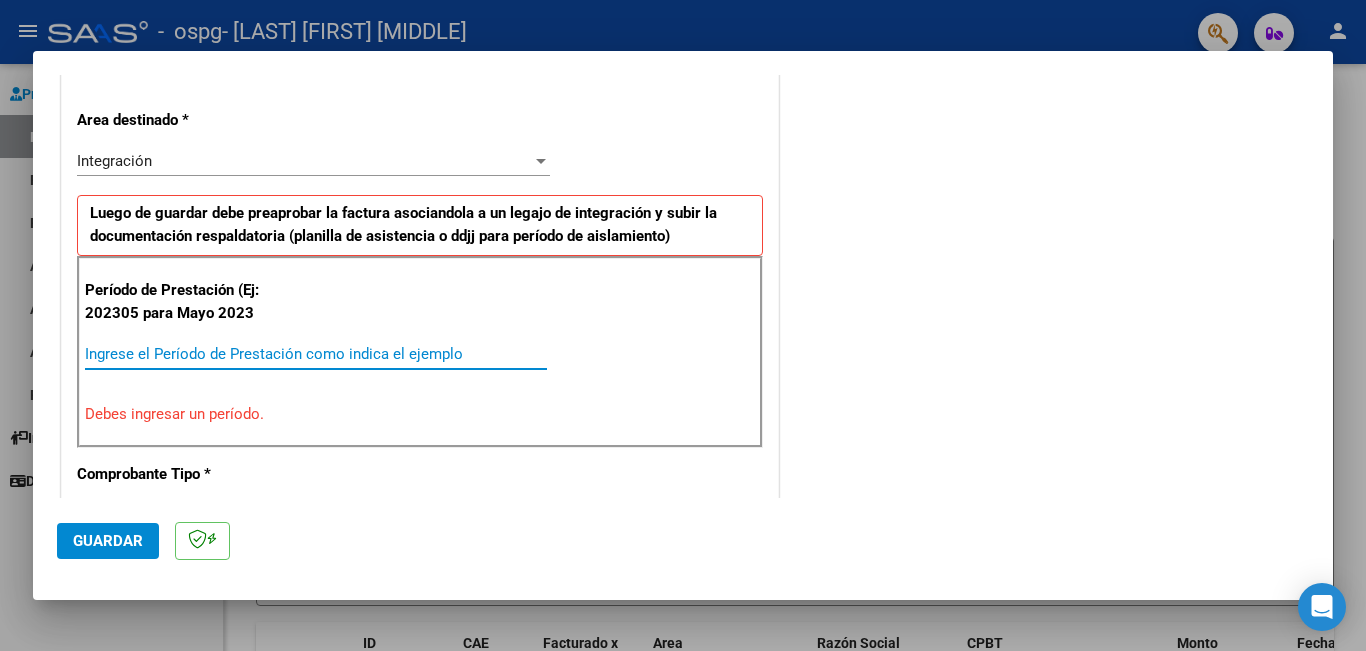 click on "Ingrese el Período de Prestación como indica el ejemplo" at bounding box center (316, 354) 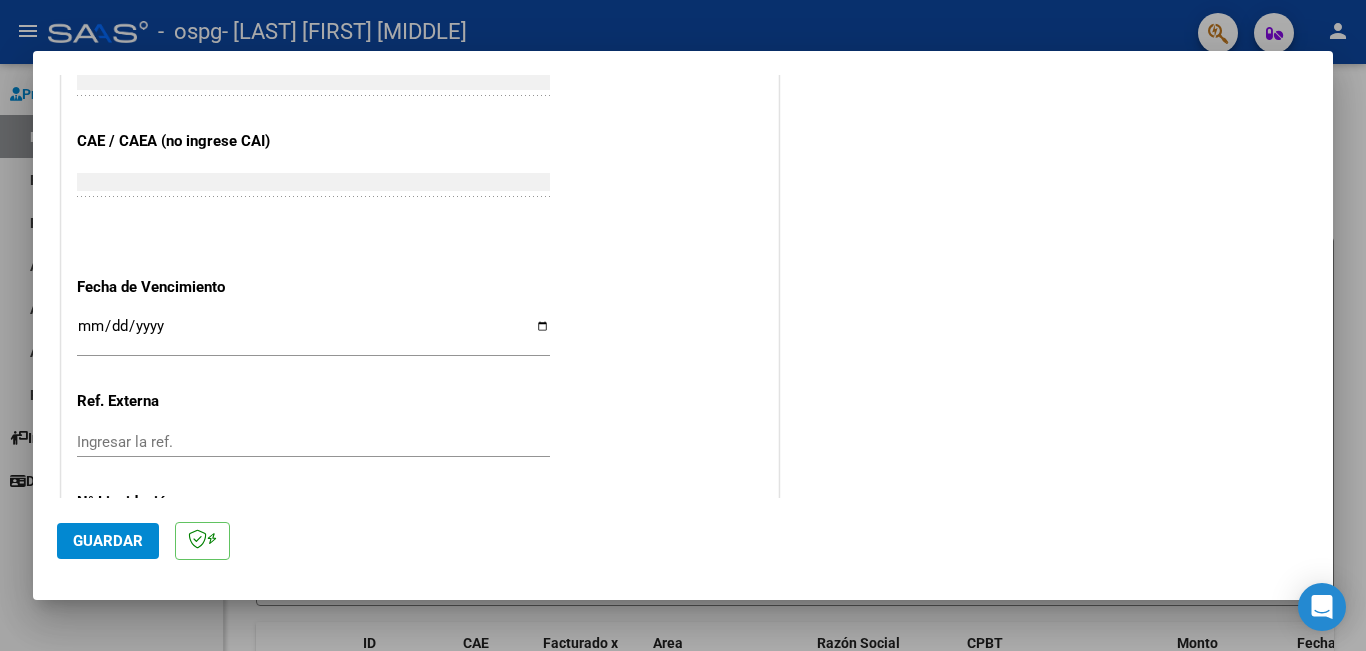 scroll, scrollTop: 1299, scrollLeft: 0, axis: vertical 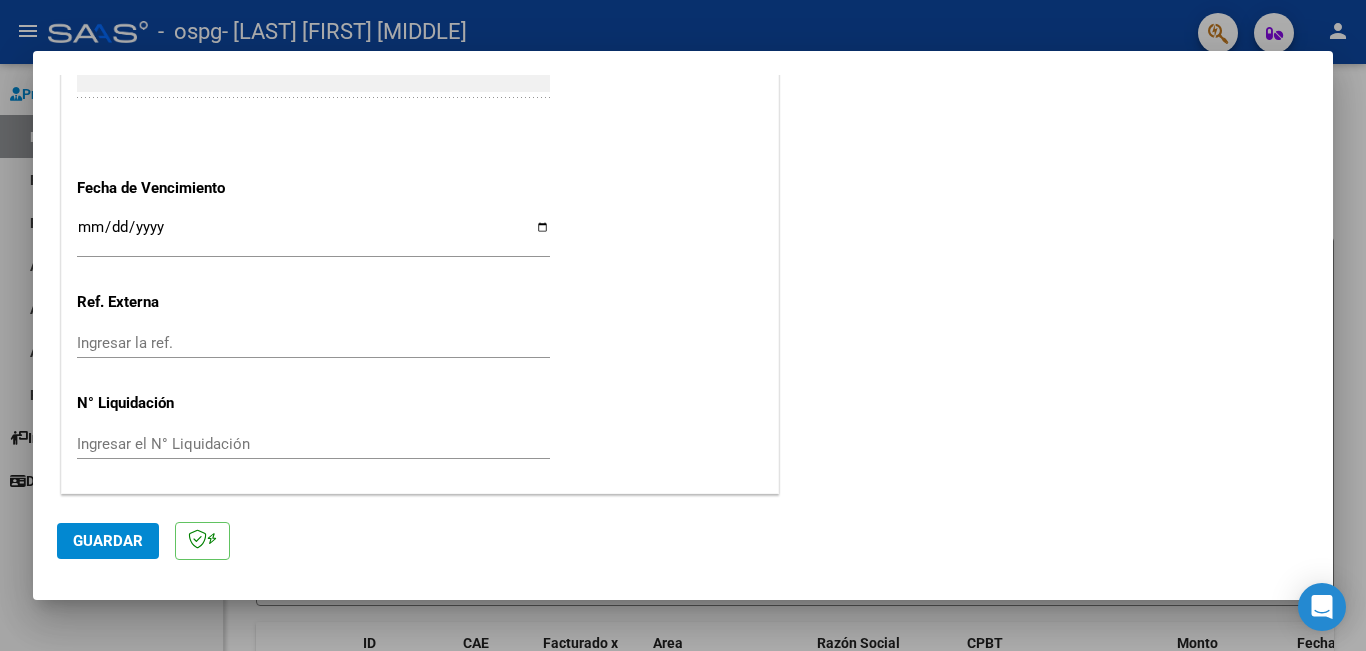type on "202505" 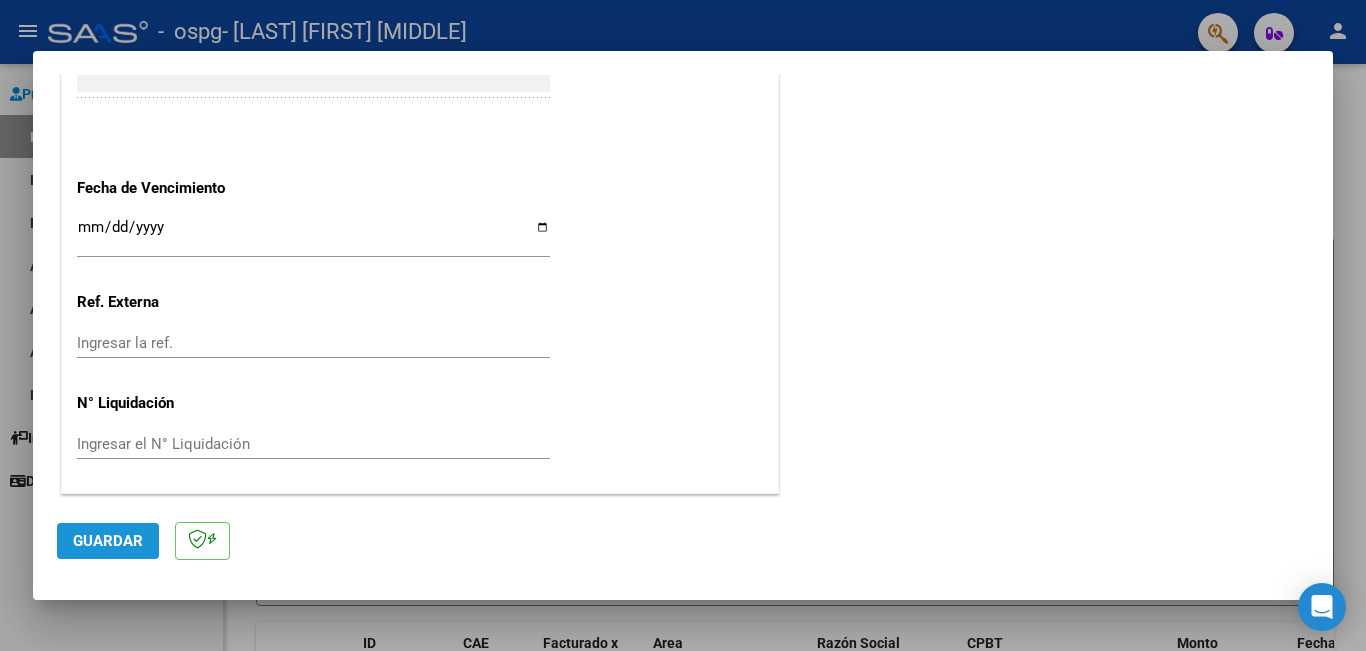 click on "Guardar" 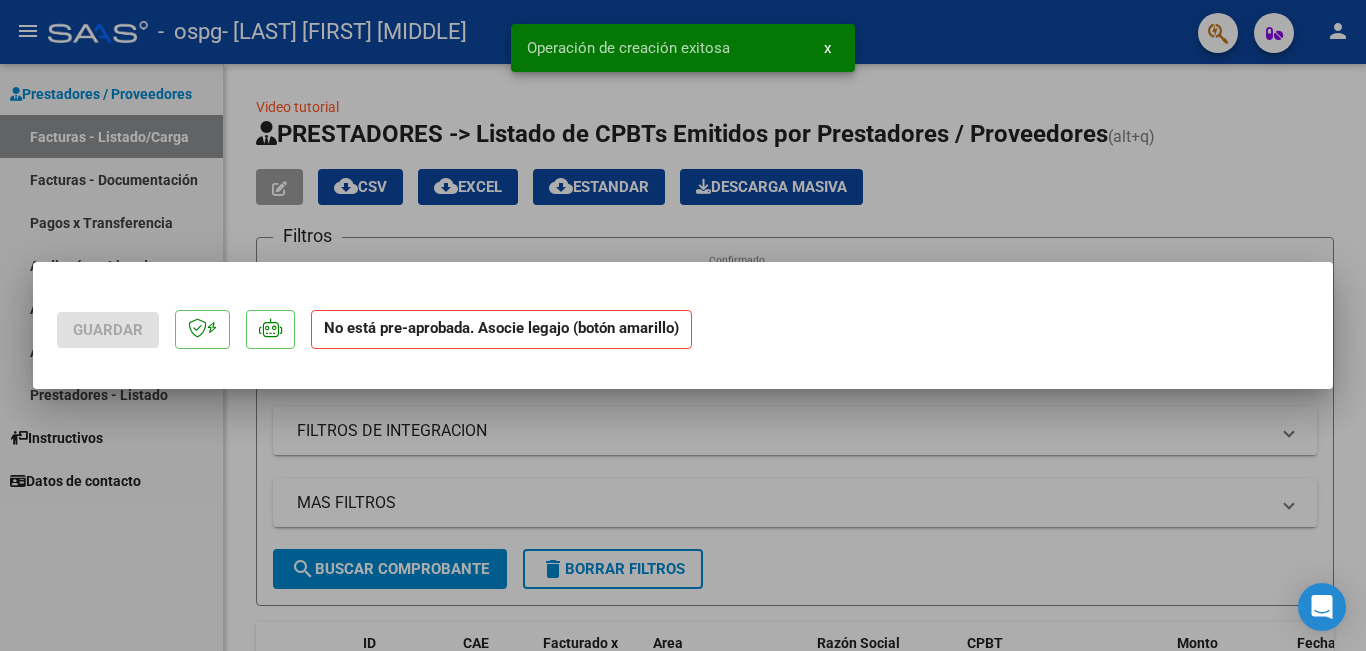 scroll, scrollTop: 0, scrollLeft: 0, axis: both 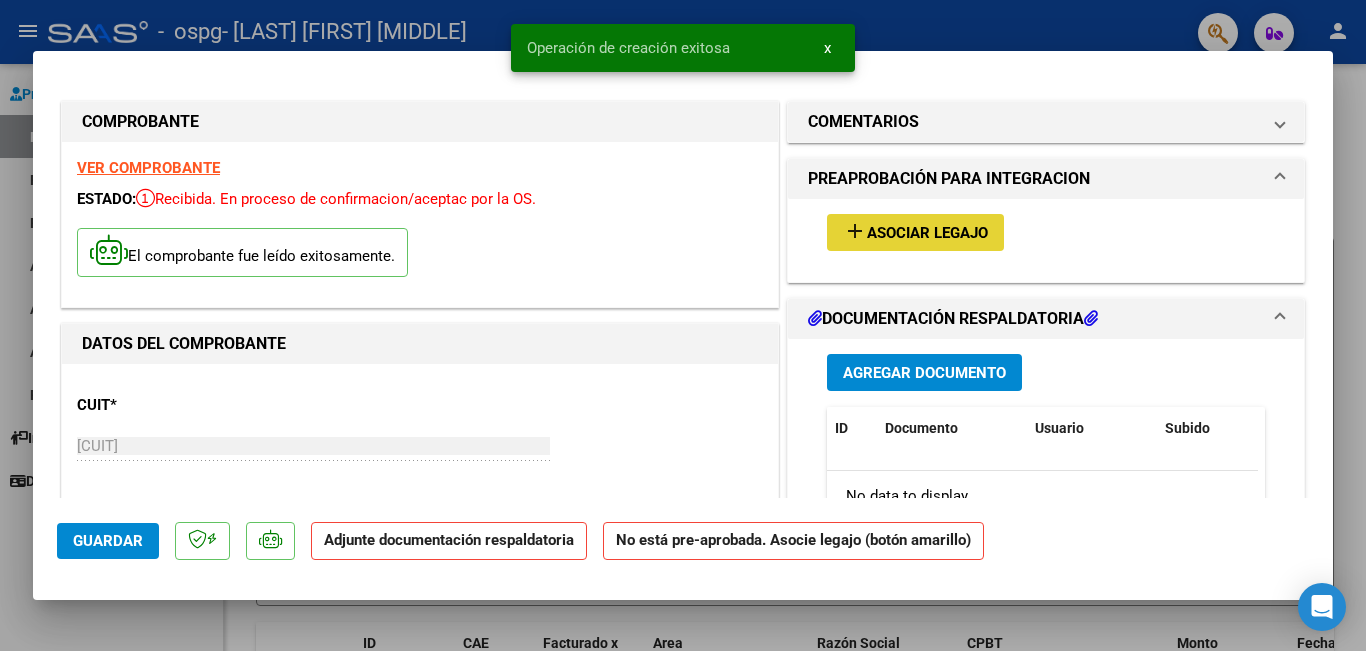 click on "Asociar Legajo" at bounding box center [927, 233] 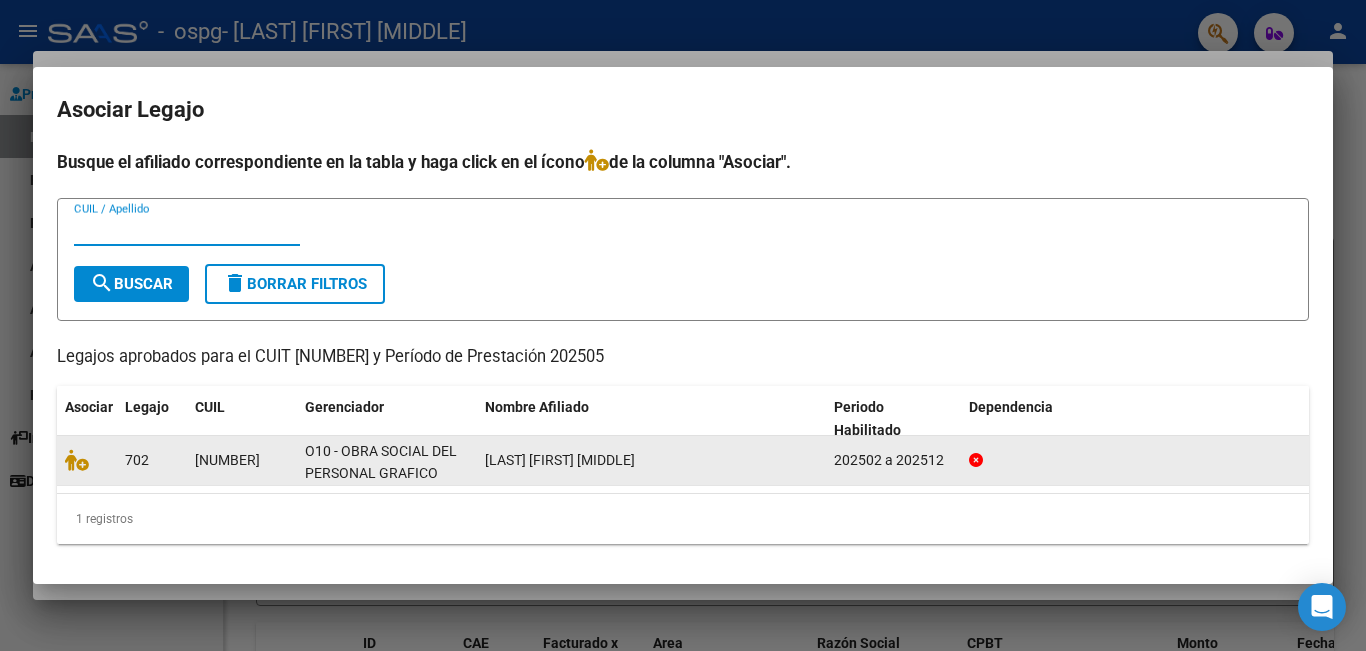 click on "[LAST] [FIRST] [MIDDLE]" 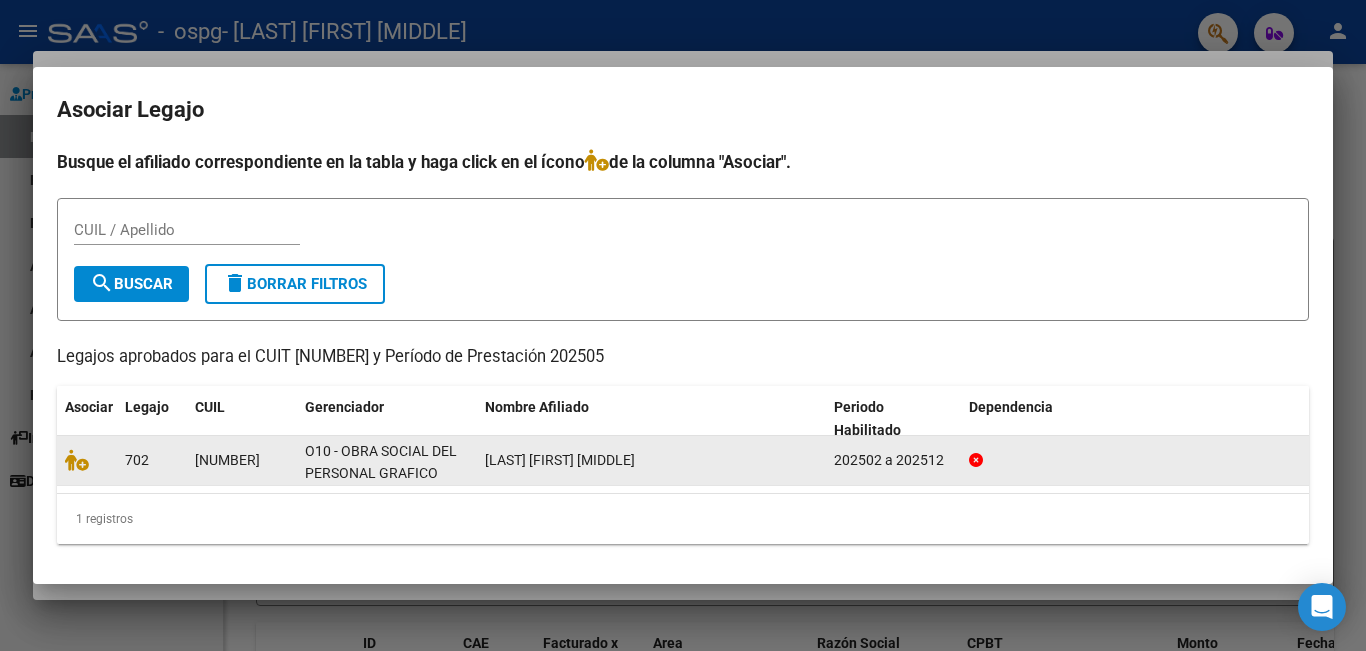 click on "702" 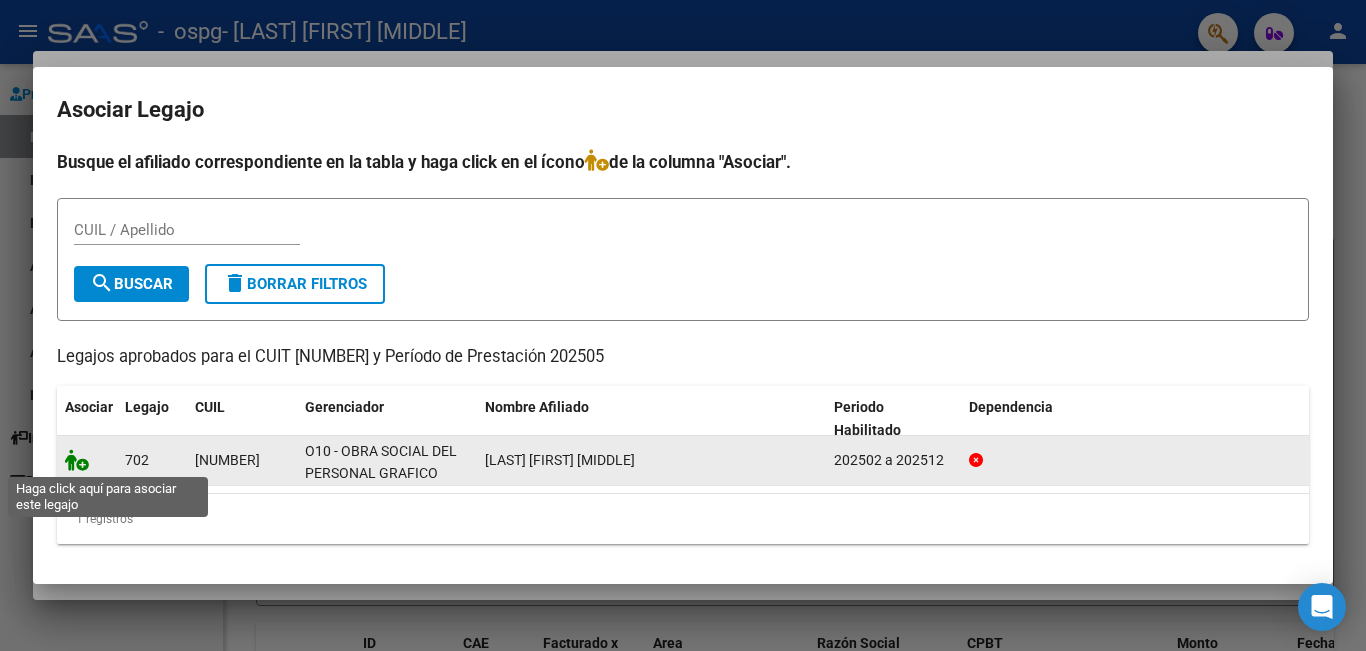 click 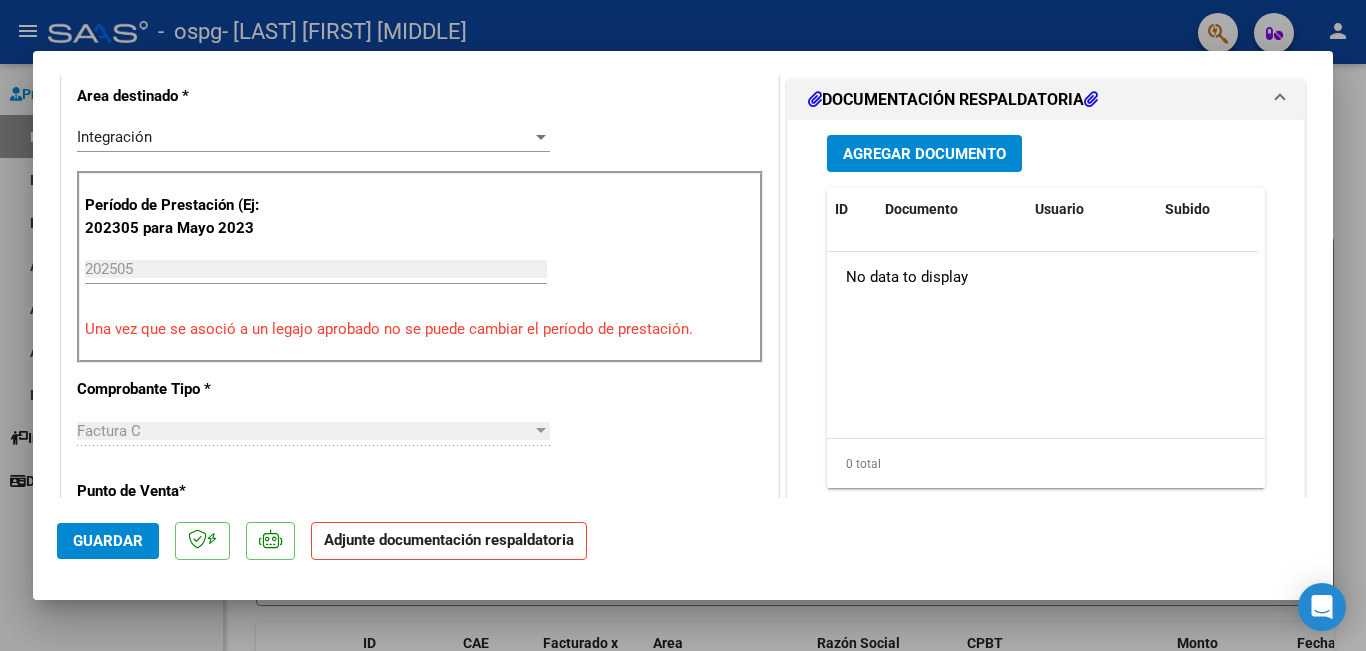 scroll, scrollTop: 400, scrollLeft: 0, axis: vertical 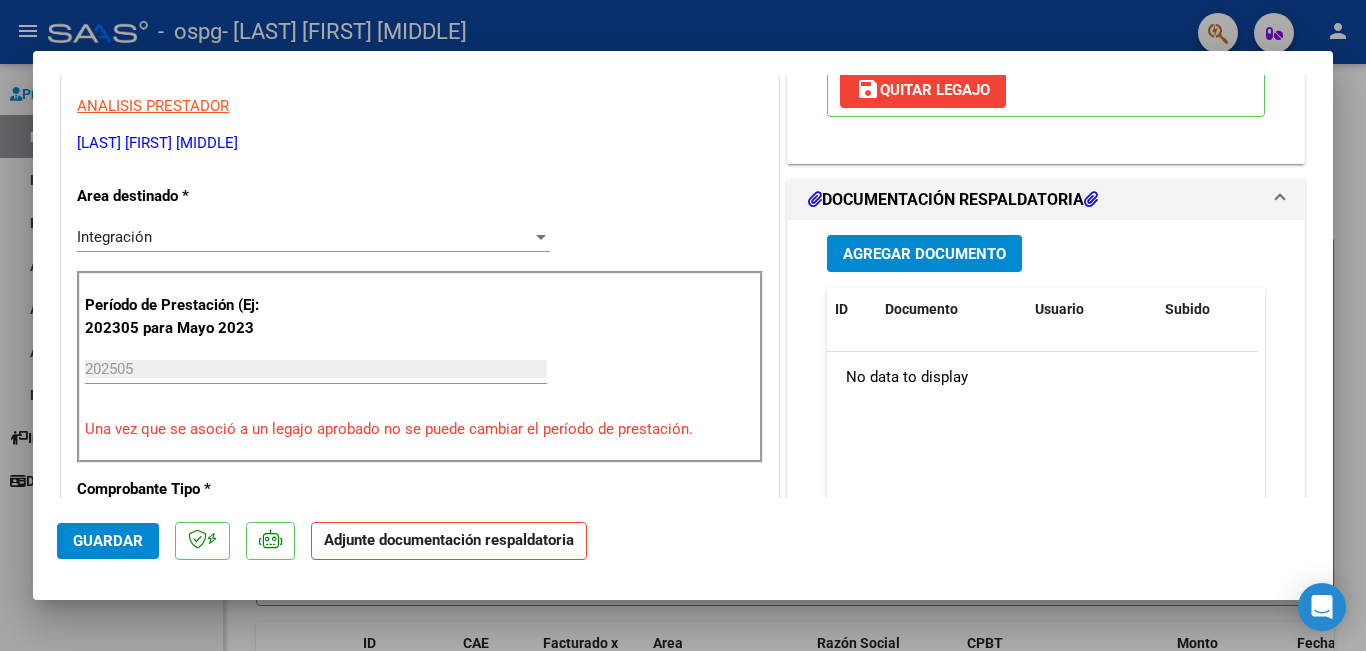 click on "Agregar Documento" at bounding box center [924, 254] 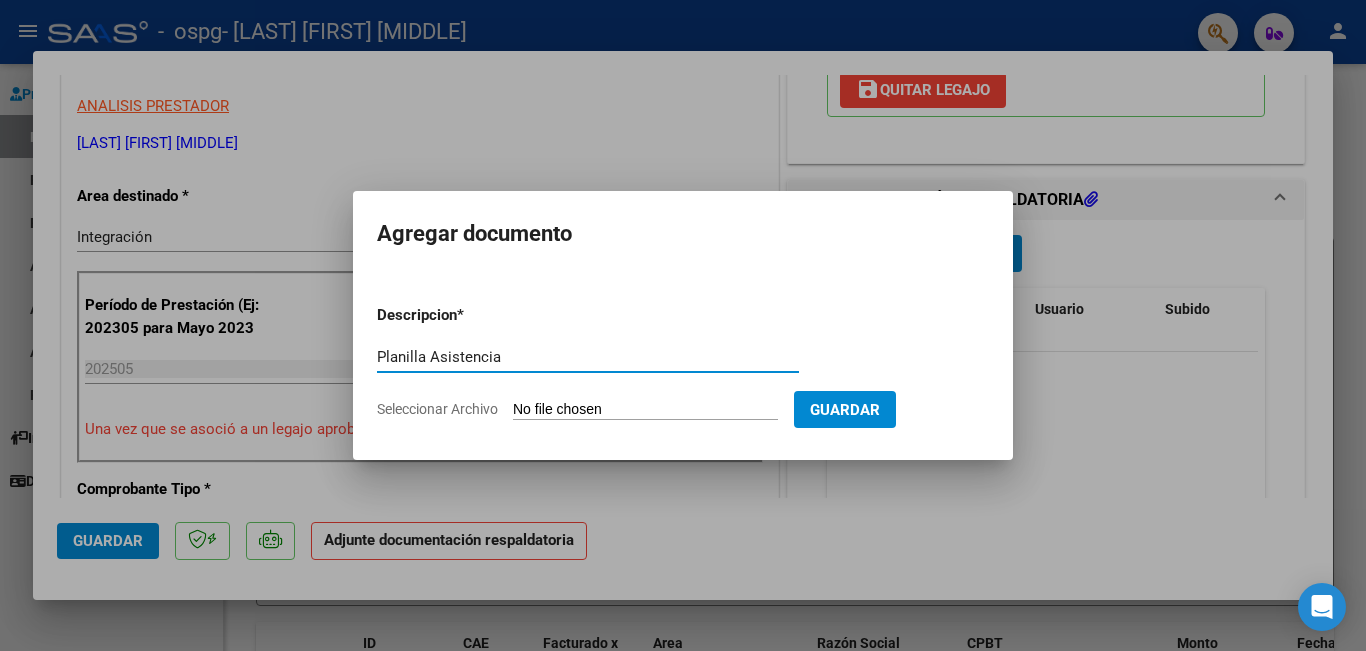 type on "Planilla Asistencia" 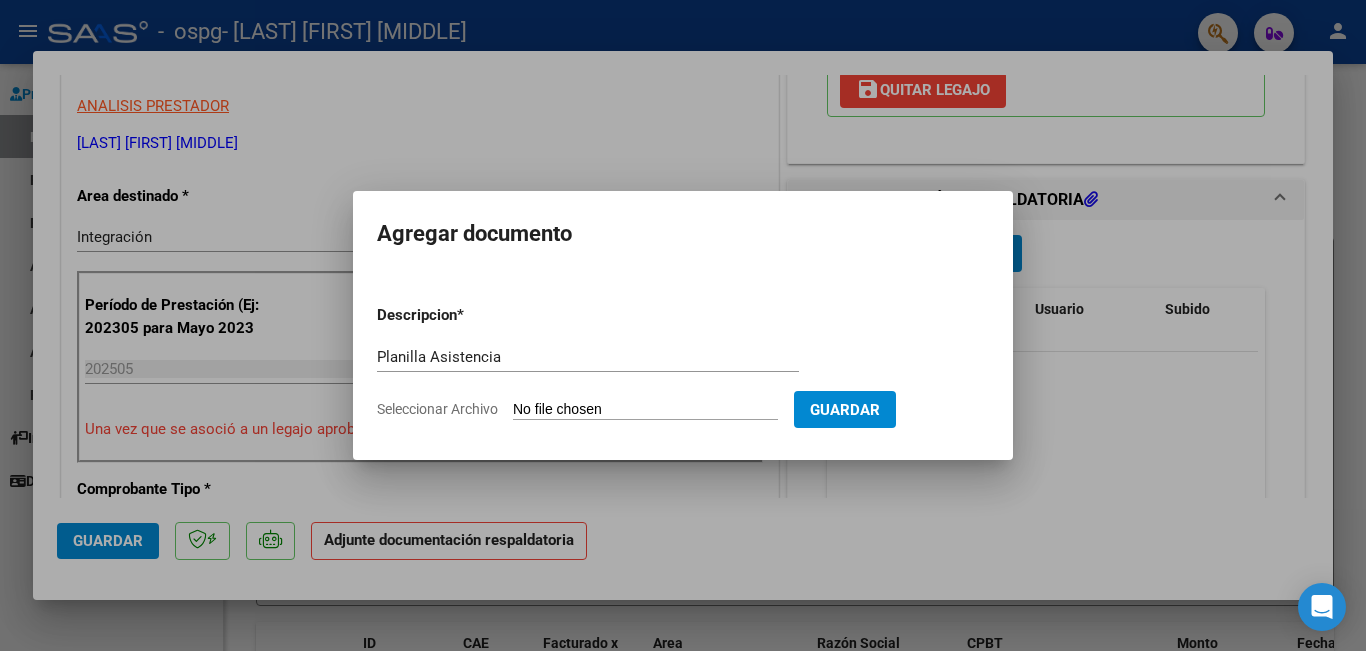 type on "C:\fakepath\[FIRST] [LAST].pdf" 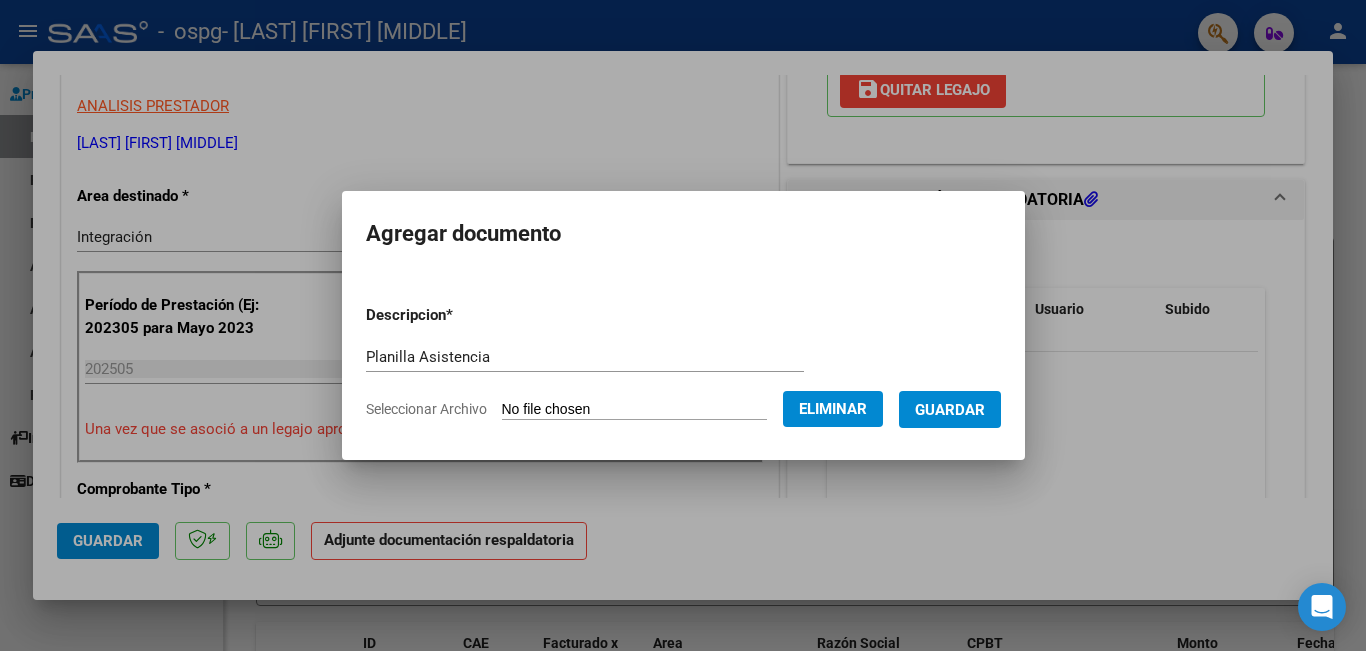 click on "Guardar" at bounding box center [950, 410] 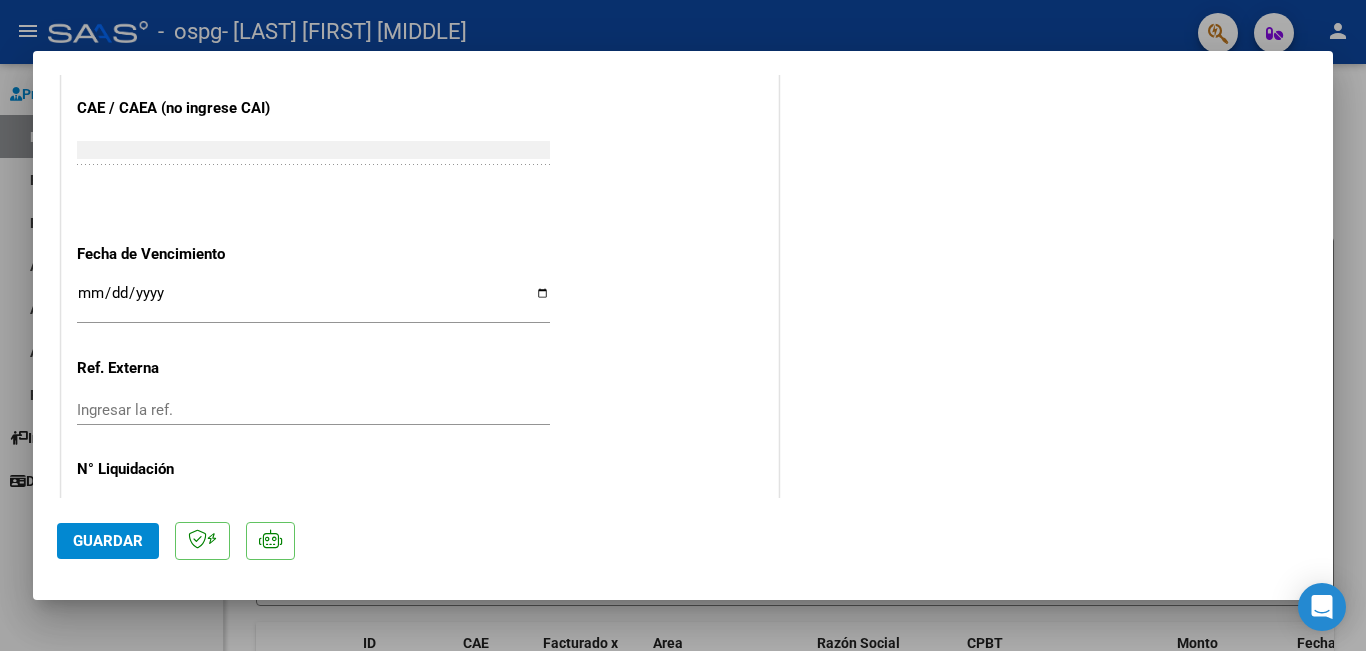 scroll, scrollTop: 1367, scrollLeft: 0, axis: vertical 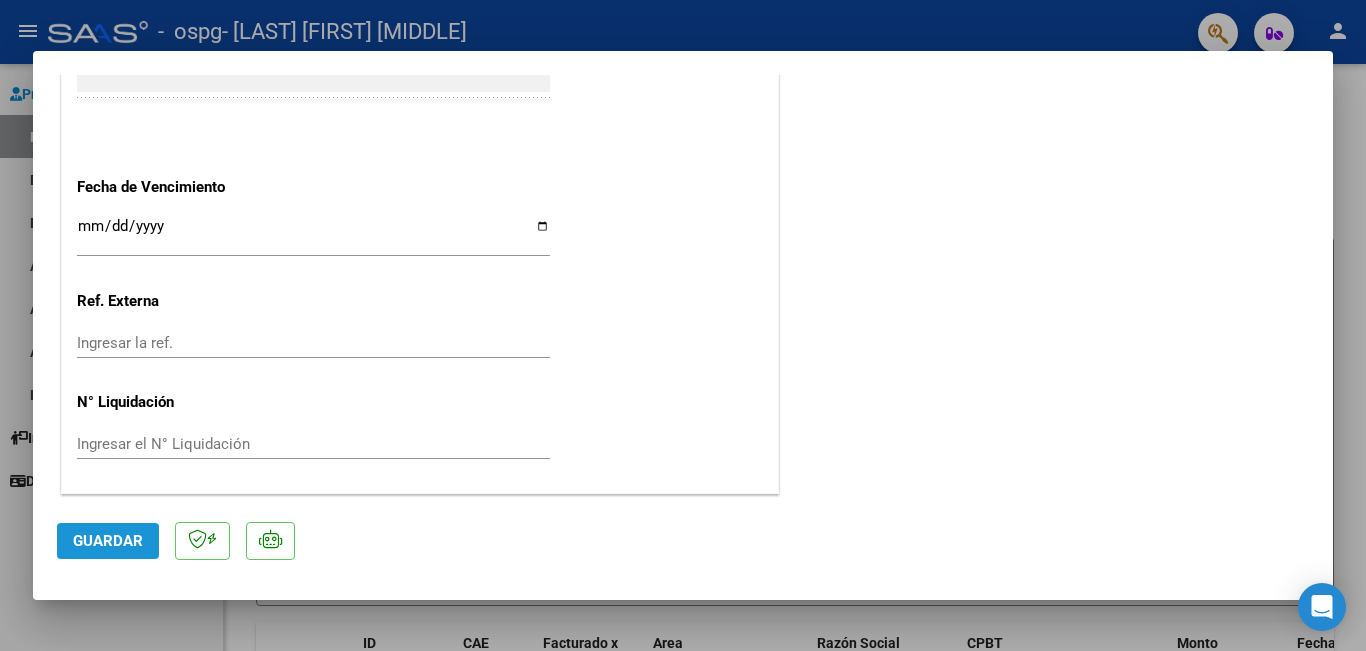 click on "Guardar" 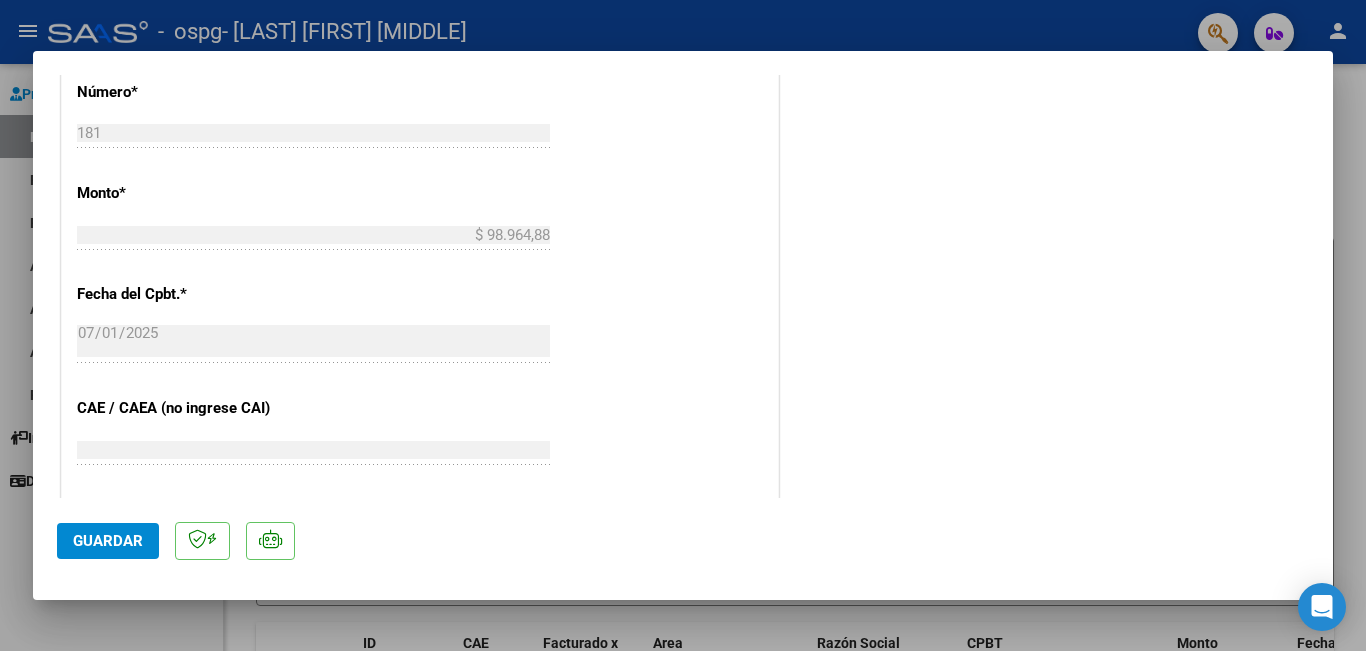 scroll, scrollTop: 1367, scrollLeft: 0, axis: vertical 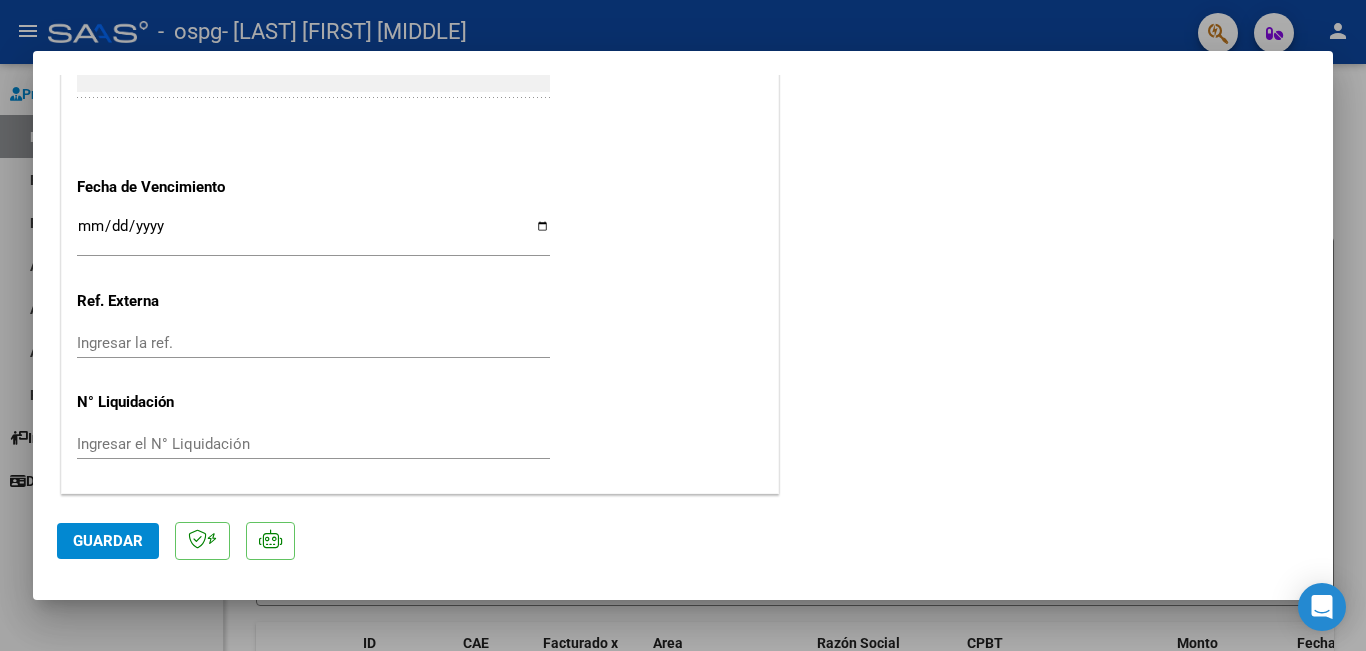 click at bounding box center [683, 325] 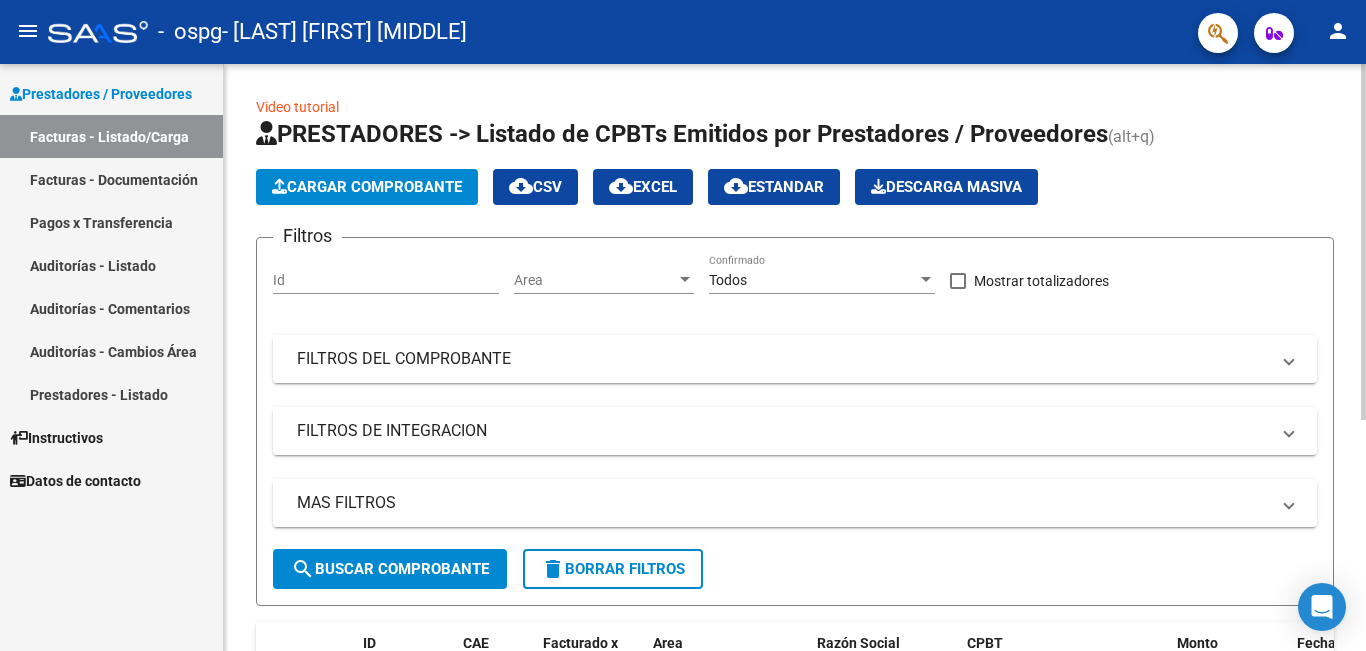 scroll, scrollTop: 300, scrollLeft: 0, axis: vertical 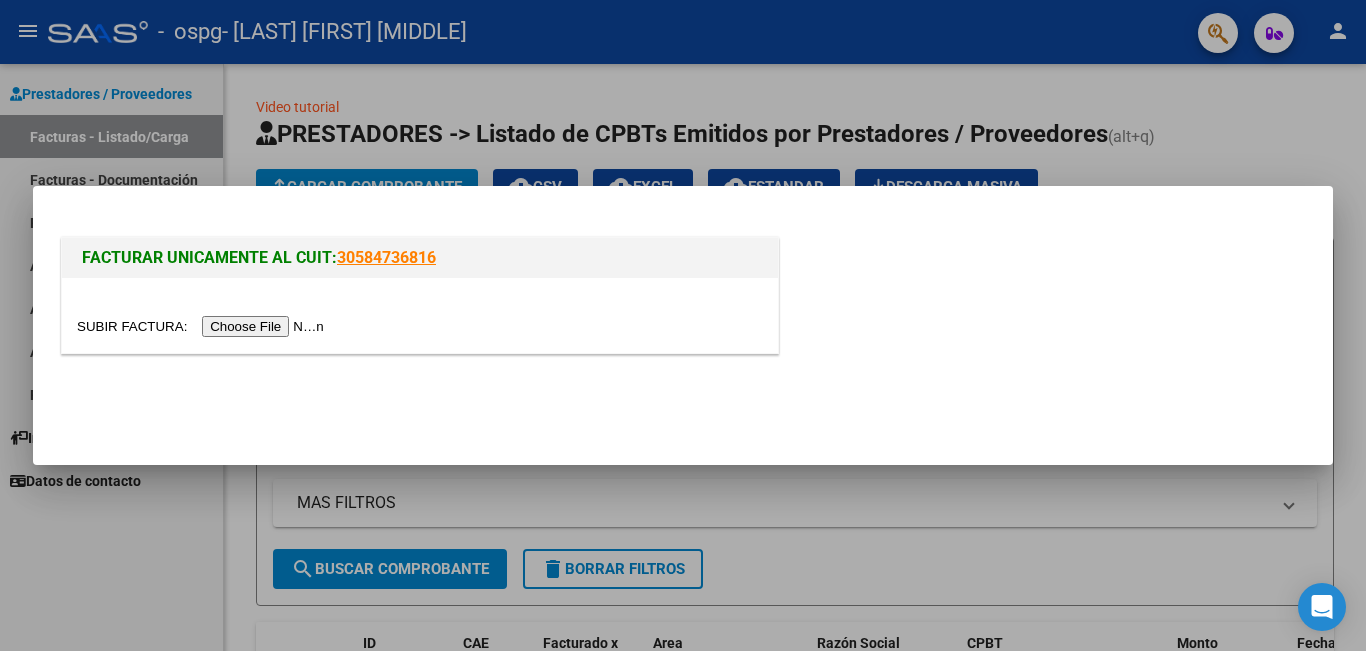click at bounding box center [203, 326] 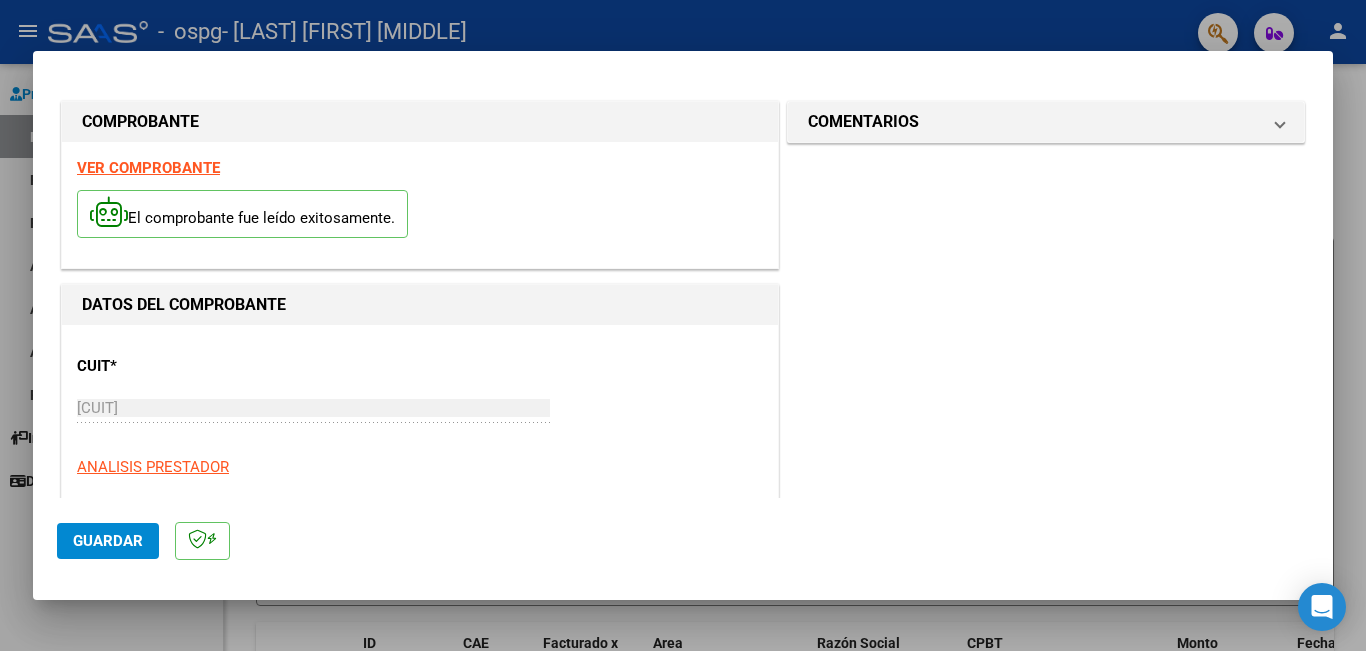 scroll, scrollTop: 300, scrollLeft: 0, axis: vertical 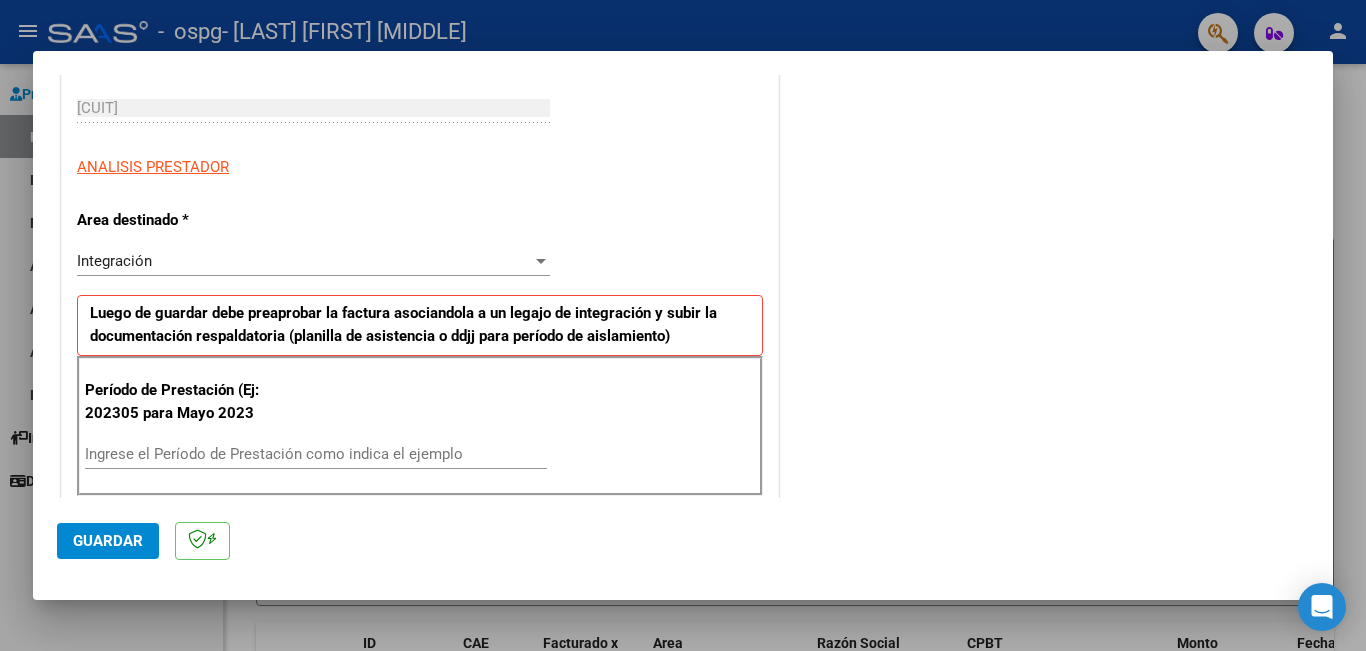 click on "Ingrese el Período de Prestación como indica el ejemplo" at bounding box center (316, 454) 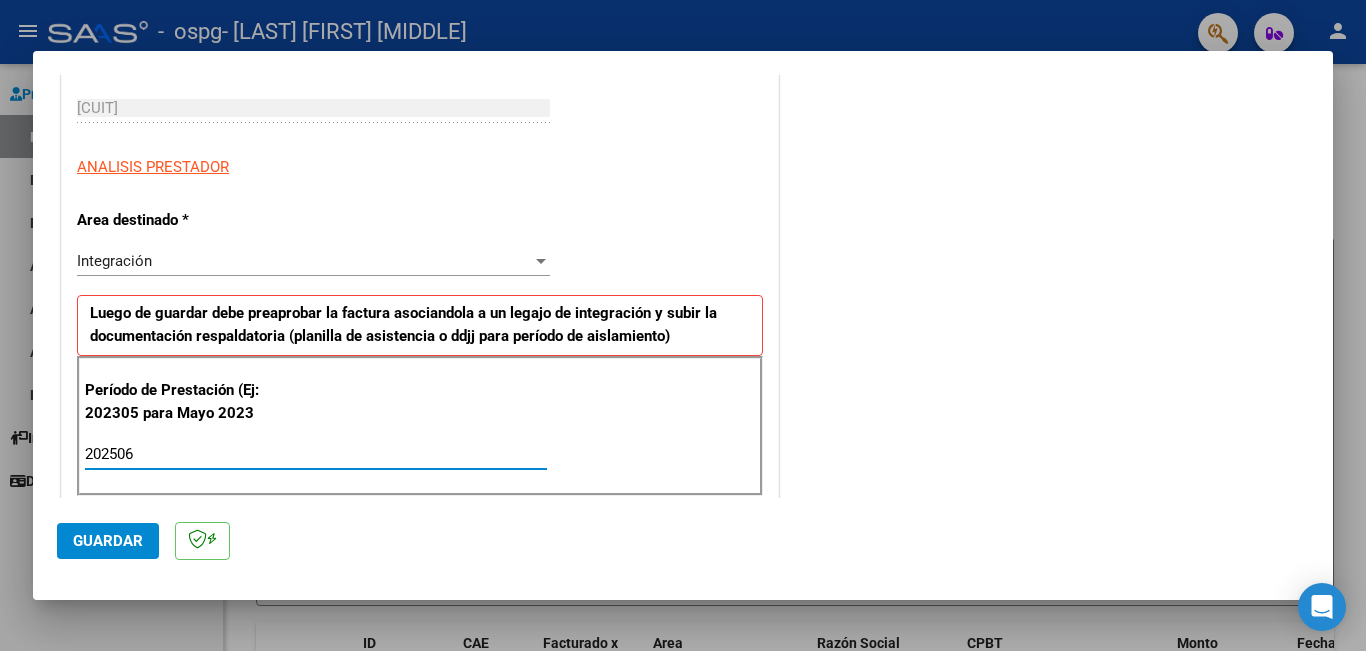 type on "202506" 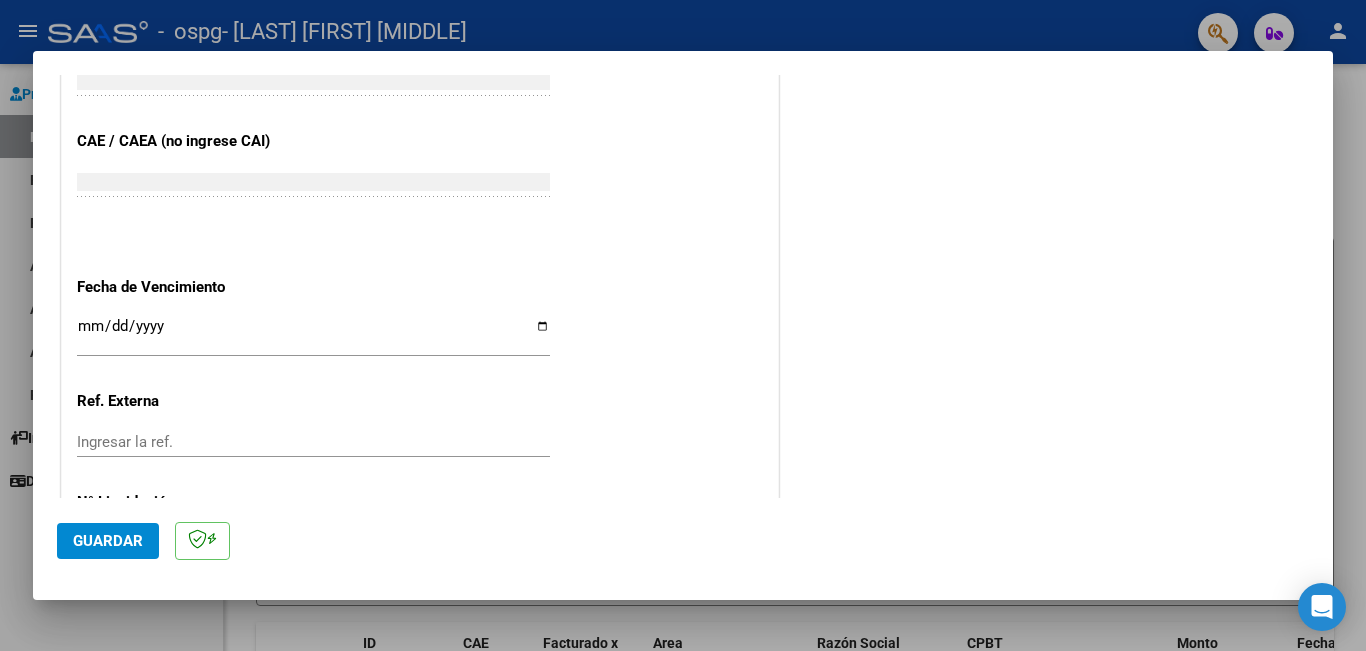 scroll, scrollTop: 1299, scrollLeft: 0, axis: vertical 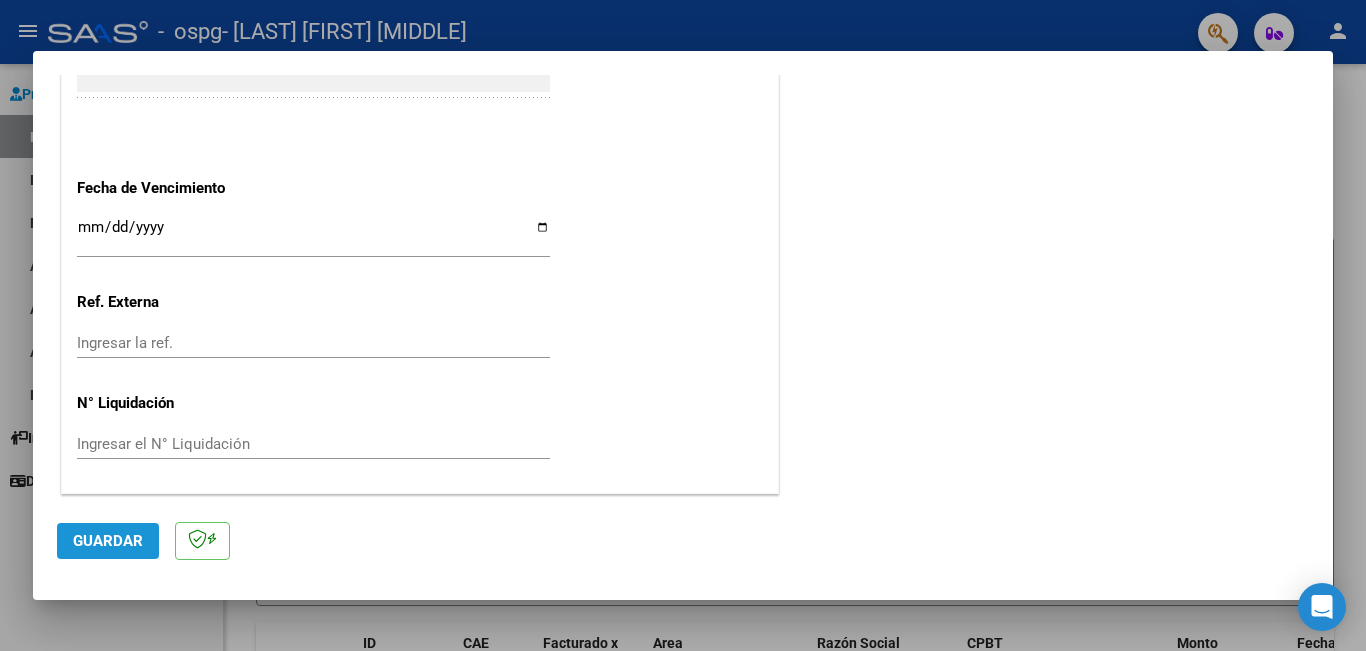 click on "Guardar" 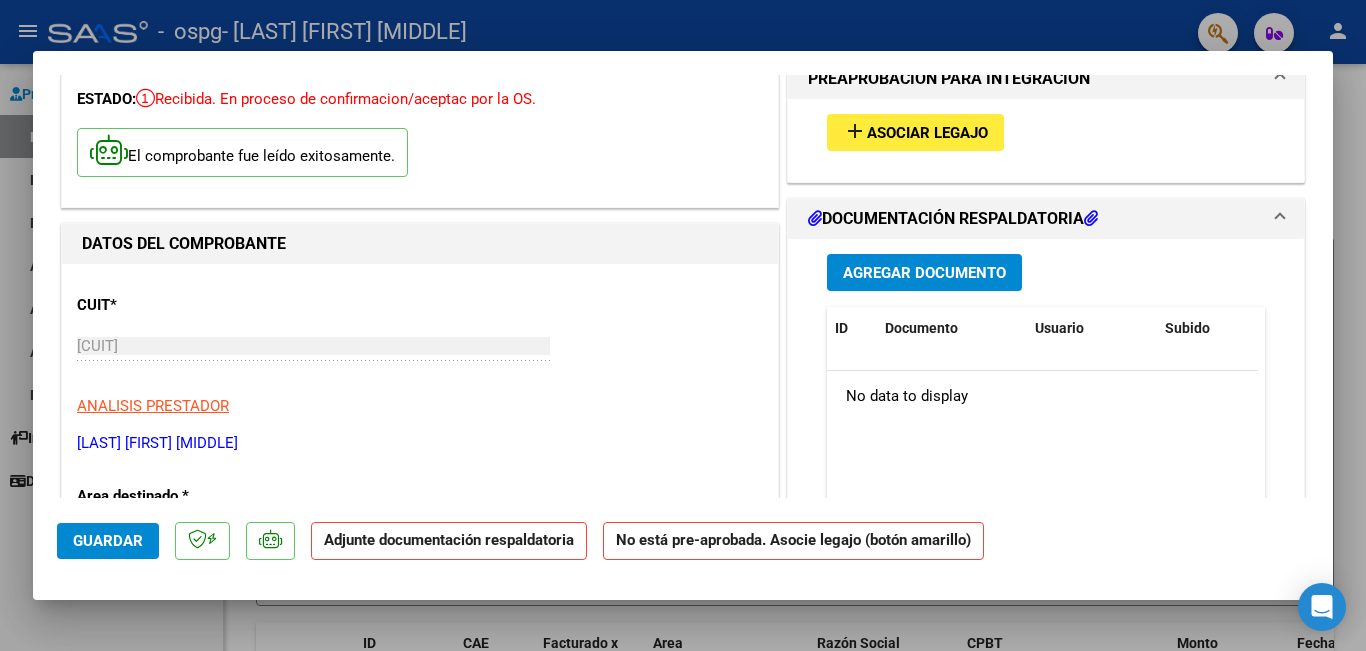 scroll, scrollTop: 0, scrollLeft: 0, axis: both 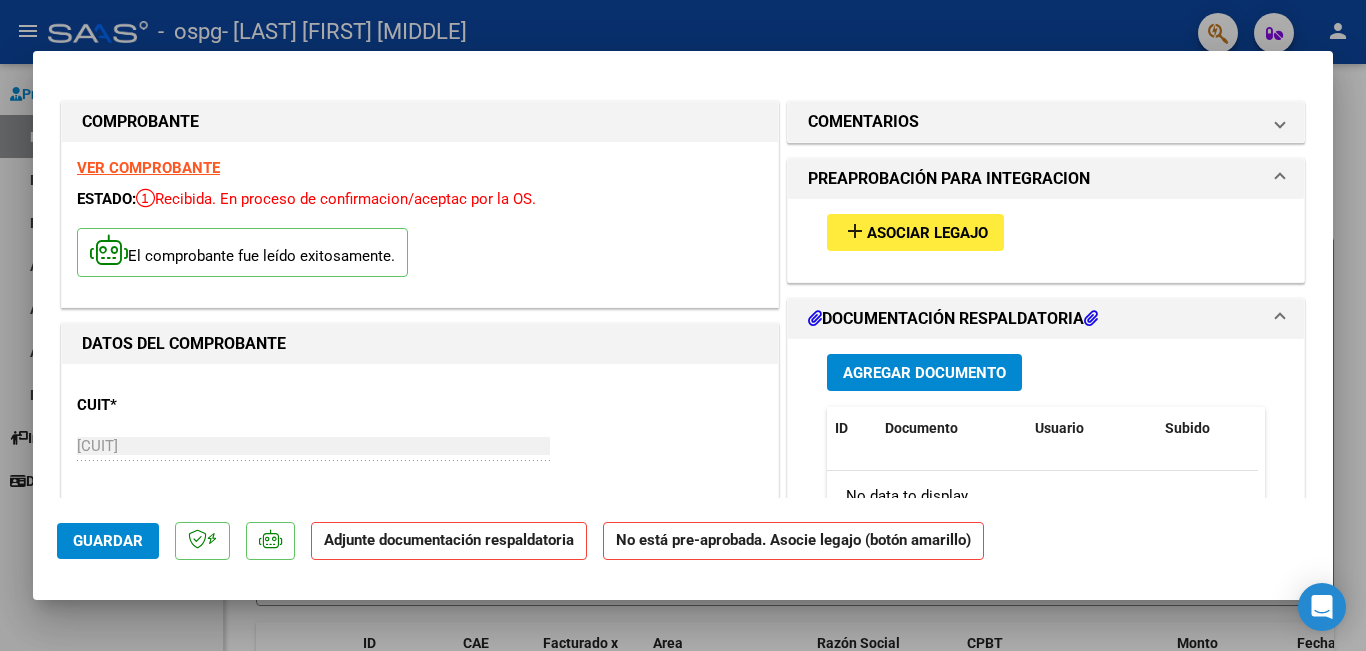 click on "Asociar Legajo" at bounding box center (927, 233) 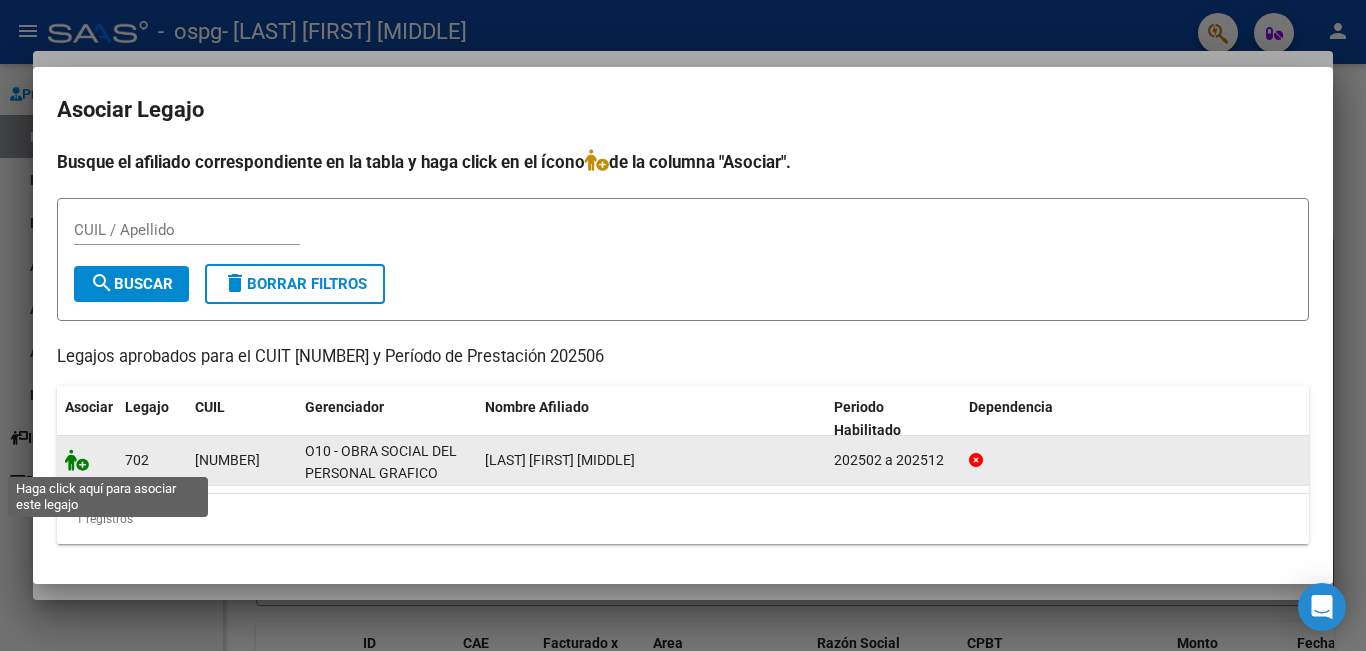 click 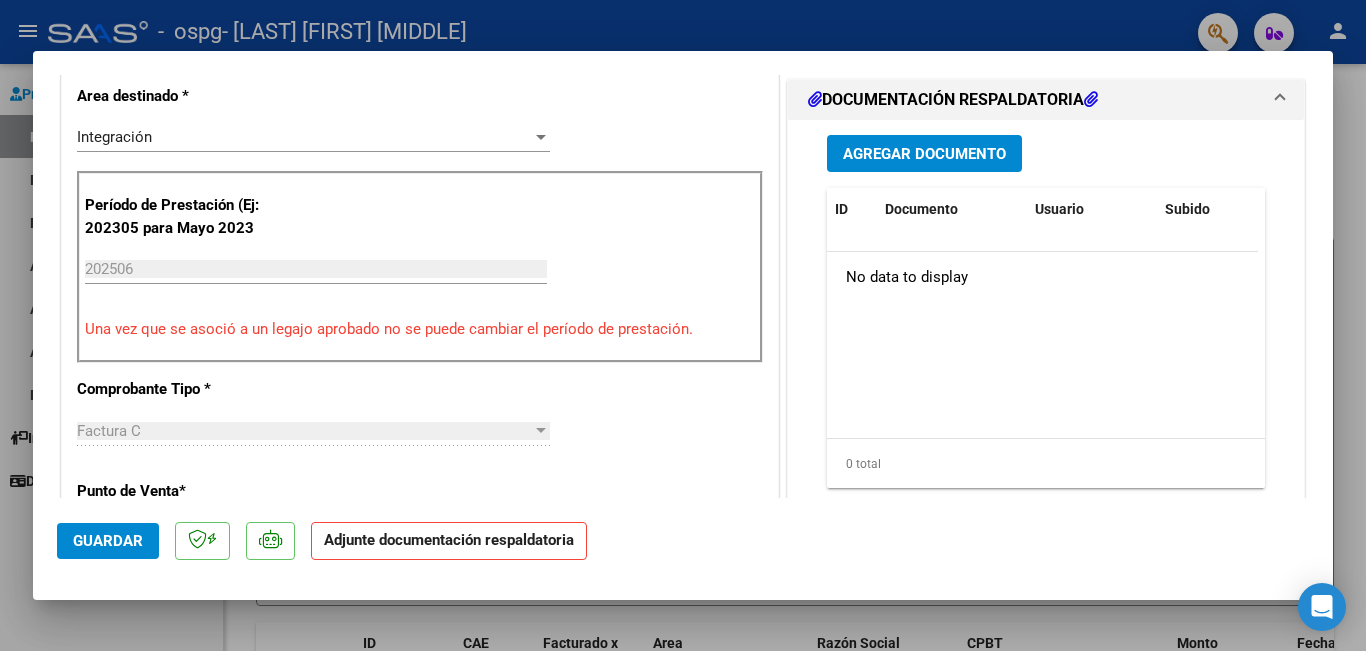 scroll, scrollTop: 400, scrollLeft: 0, axis: vertical 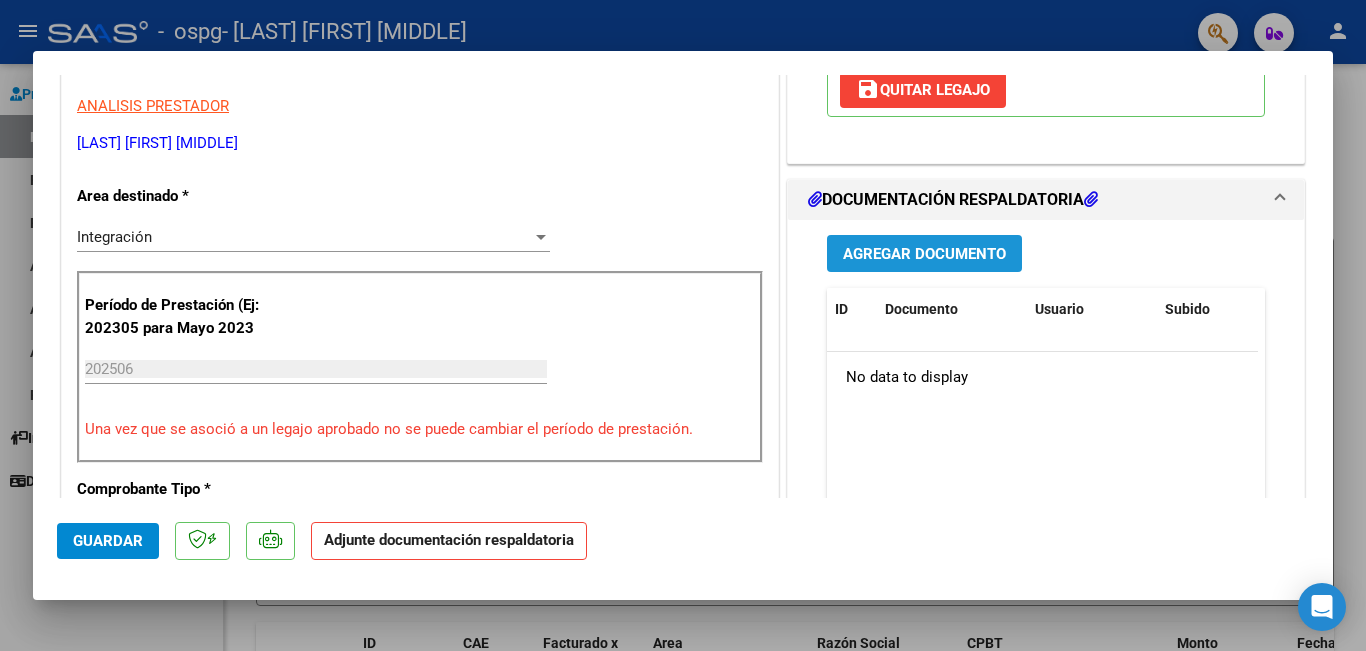 click on "Agregar Documento" at bounding box center [924, 254] 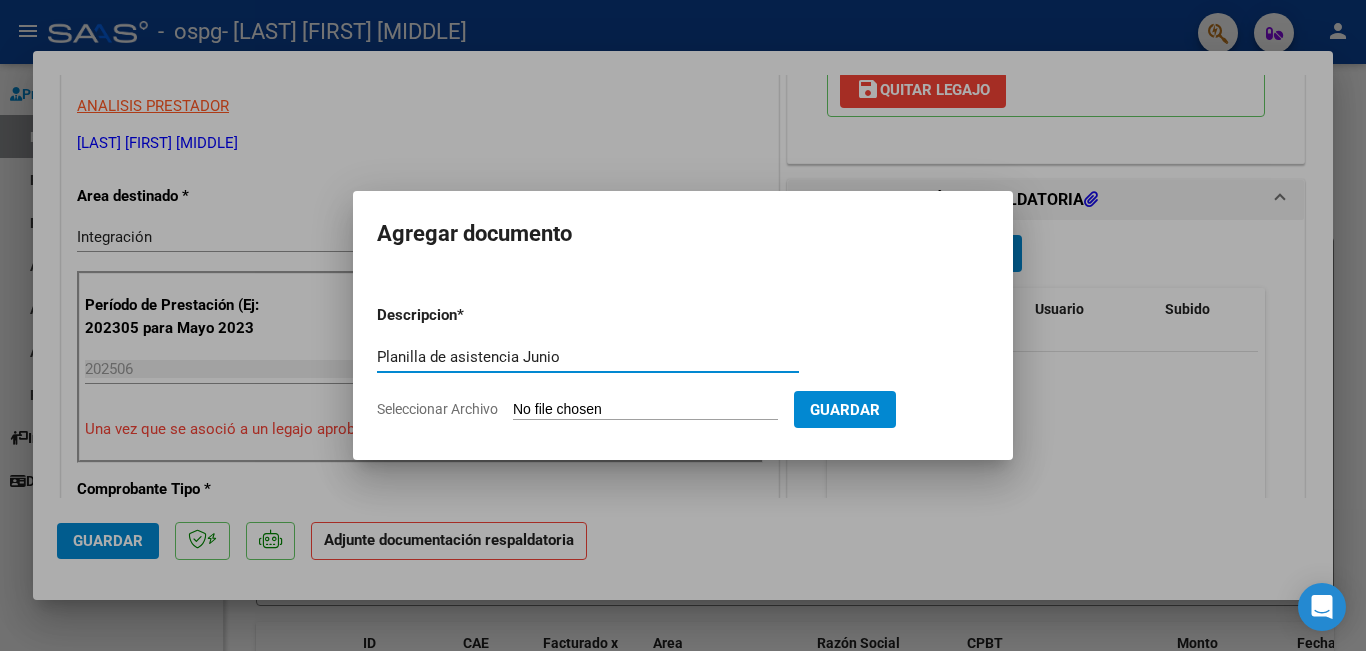type on "Planilla de asistencia Junio" 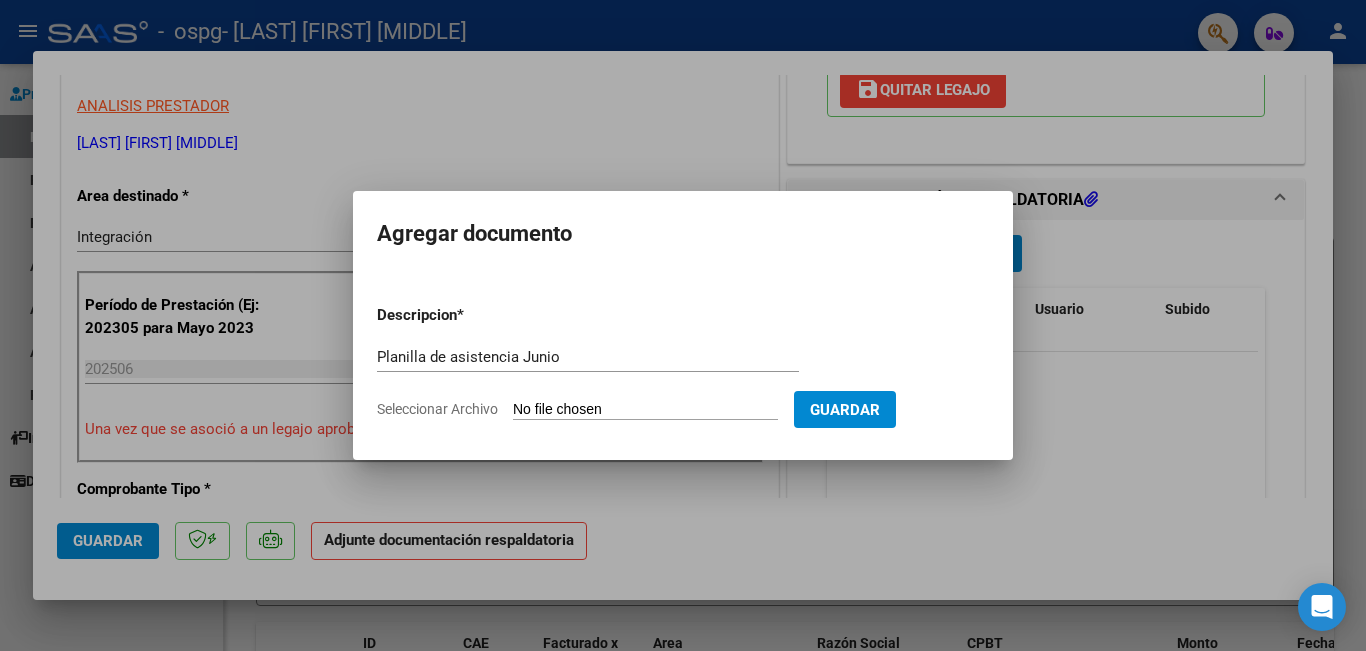 type on "C:\fakepath\[FIRST] [LAST].pdf" 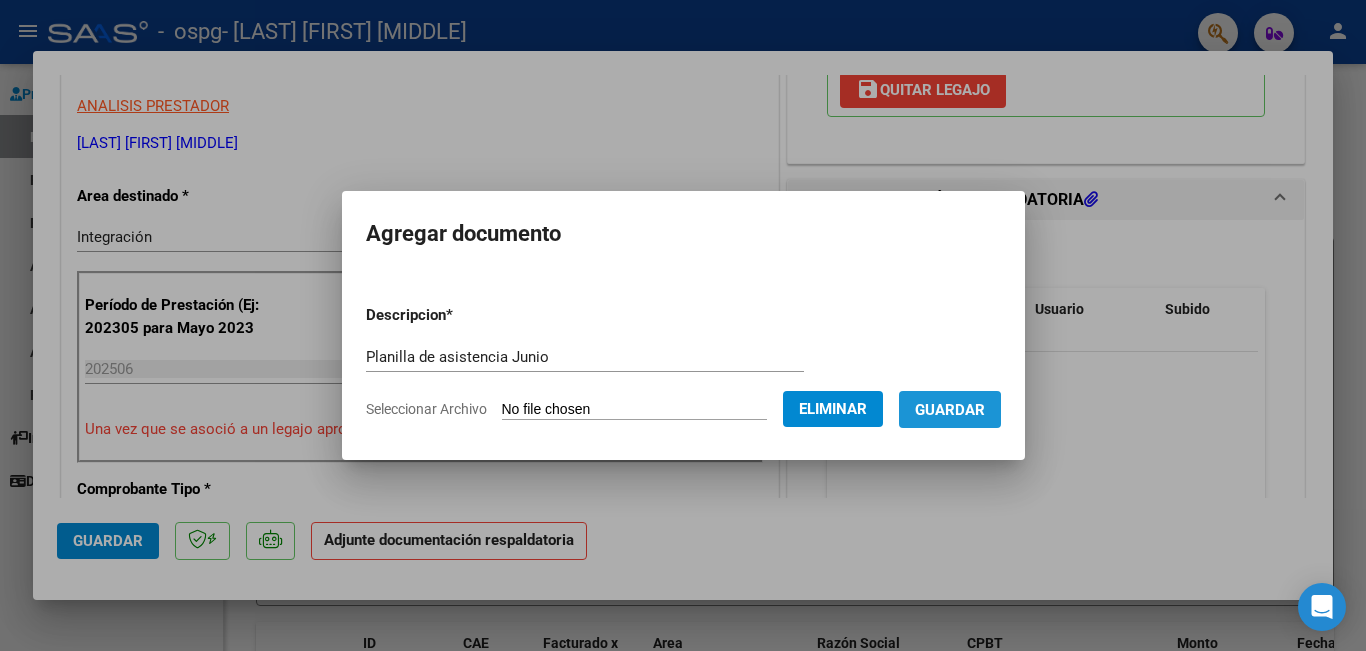click on "Guardar" at bounding box center (950, 410) 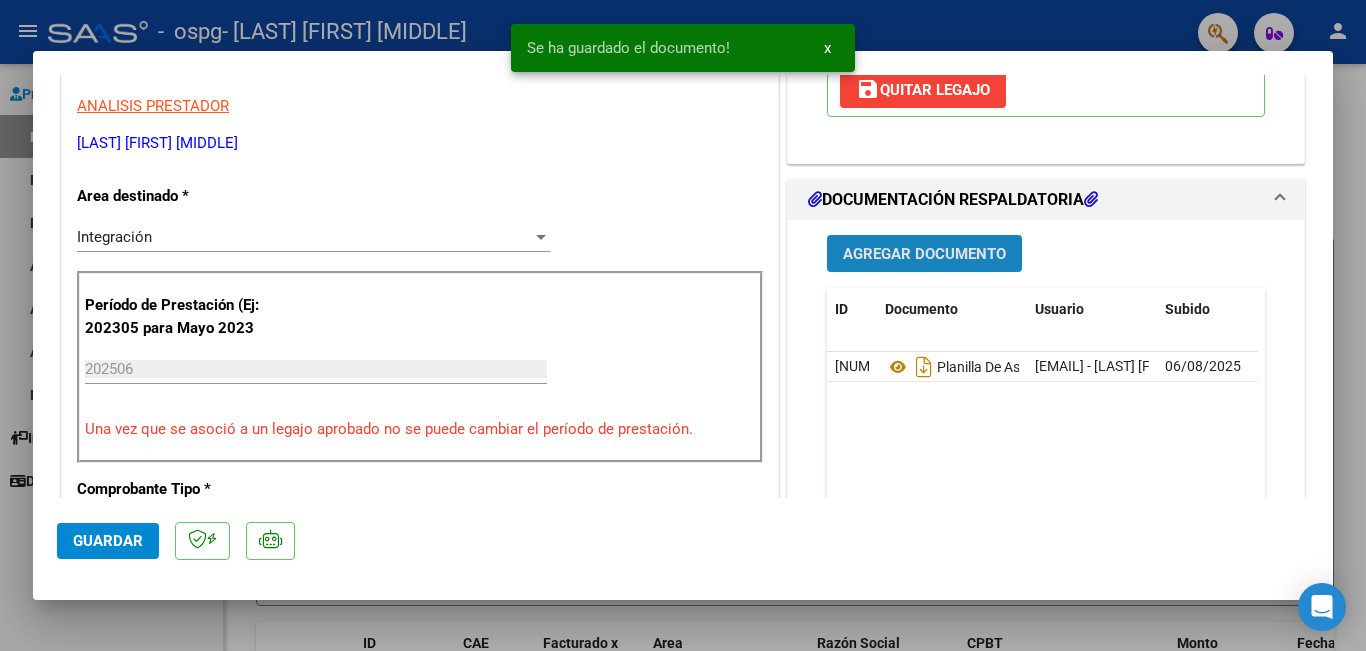 click on "Agregar Documento" at bounding box center [924, 254] 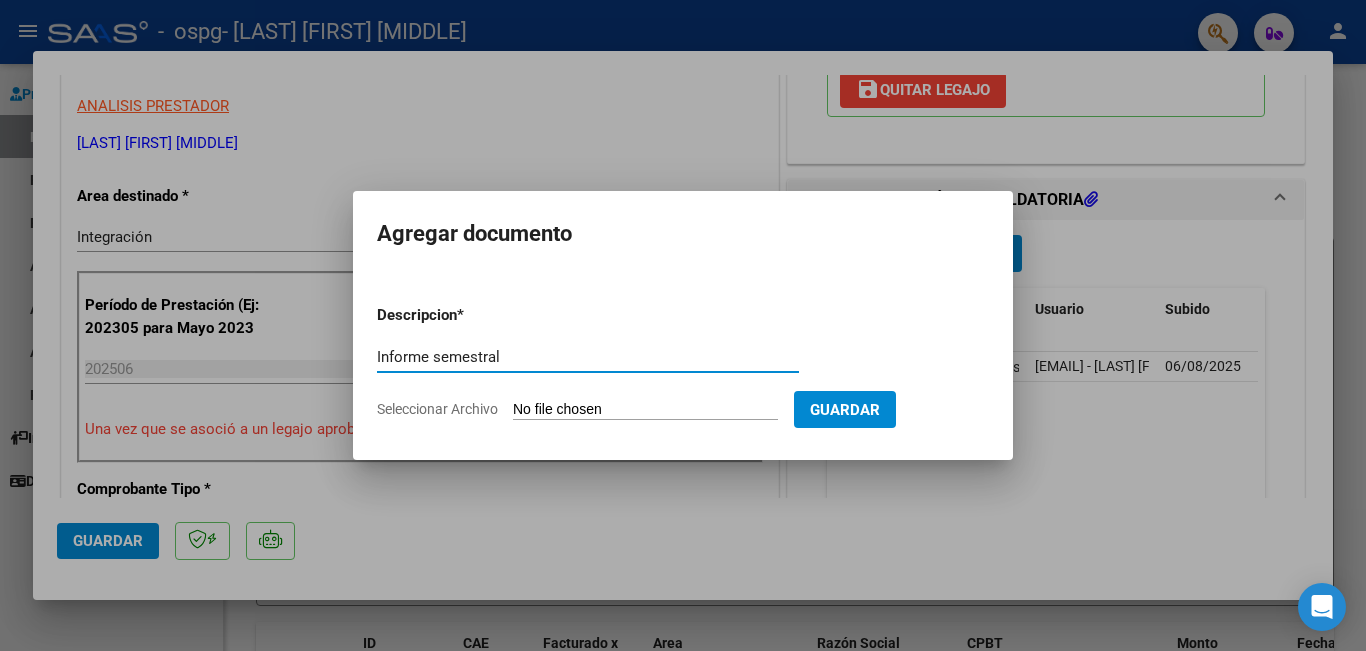 type on "Informe semestral" 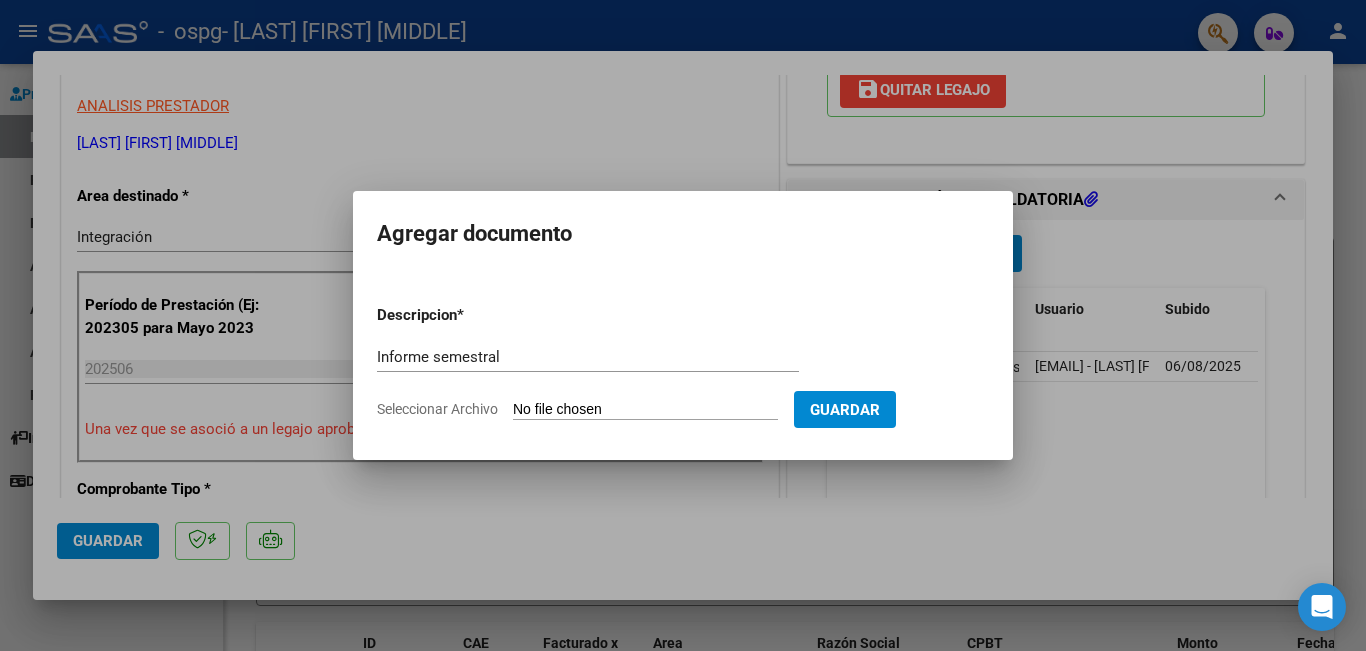type on "C:\fakepath\Informe primer semestre 2025 .docx.pdf" 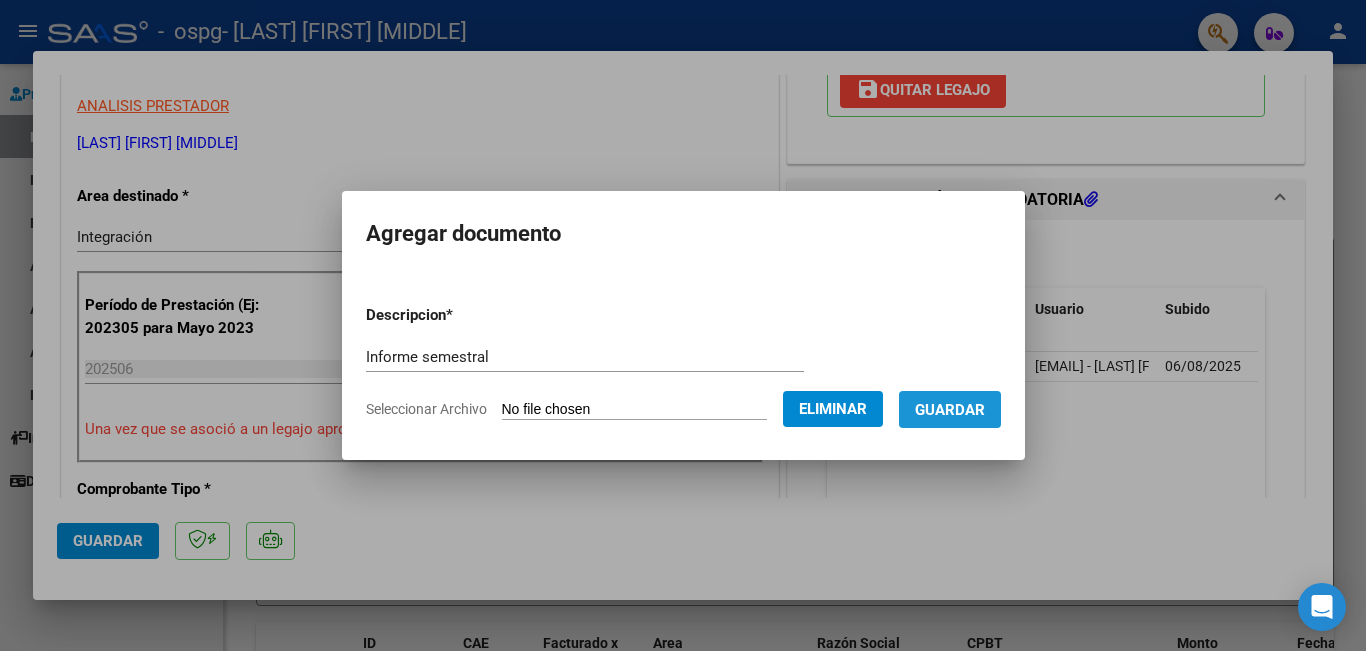 click on "Guardar" at bounding box center [950, 410] 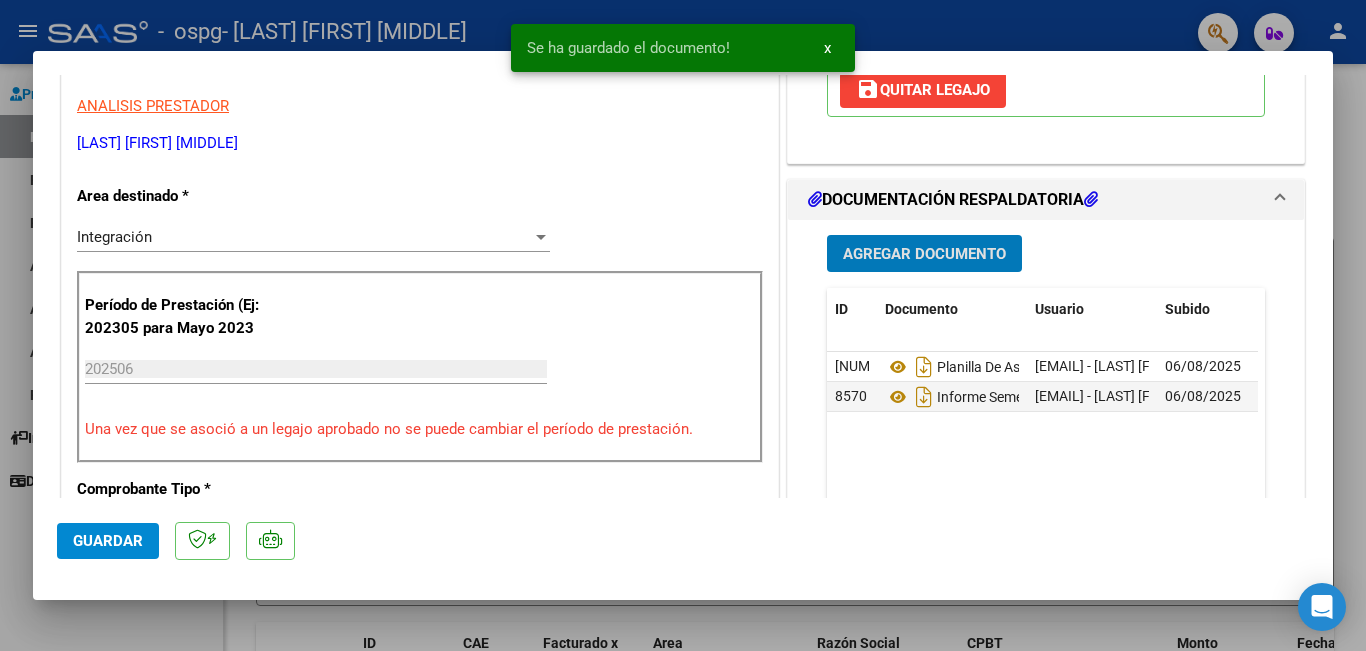 scroll, scrollTop: 800, scrollLeft: 0, axis: vertical 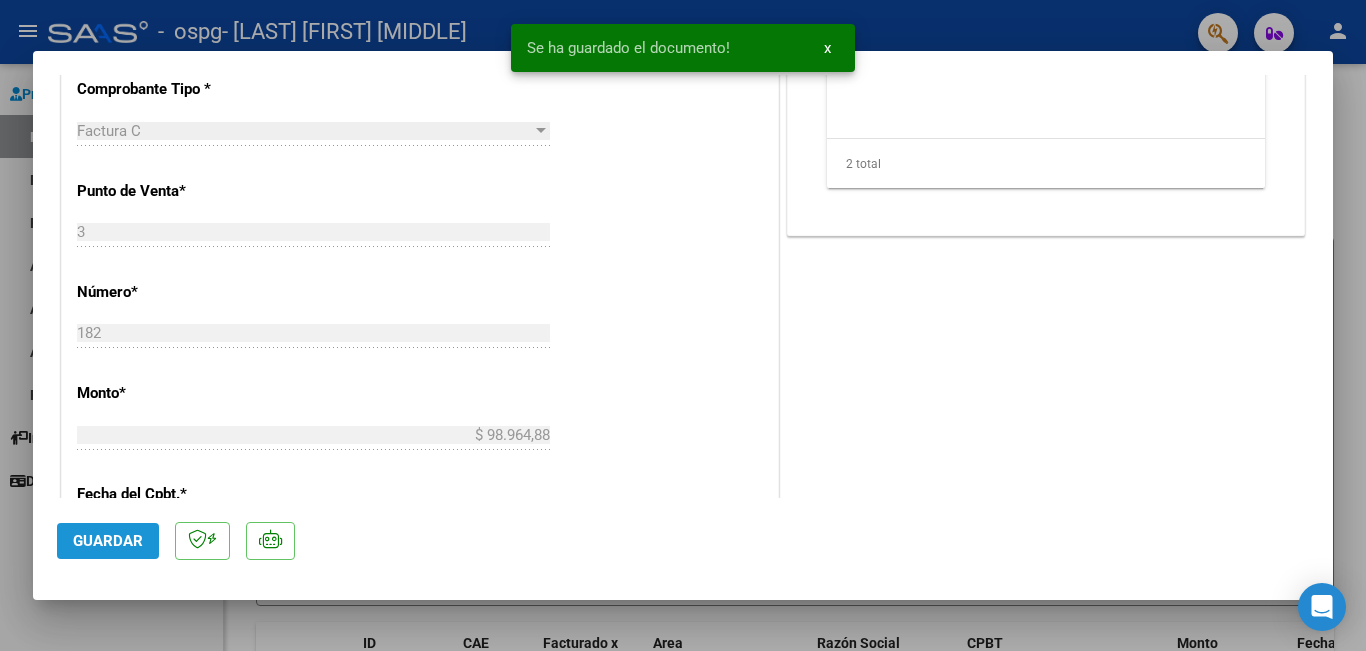 click on "Guardar" 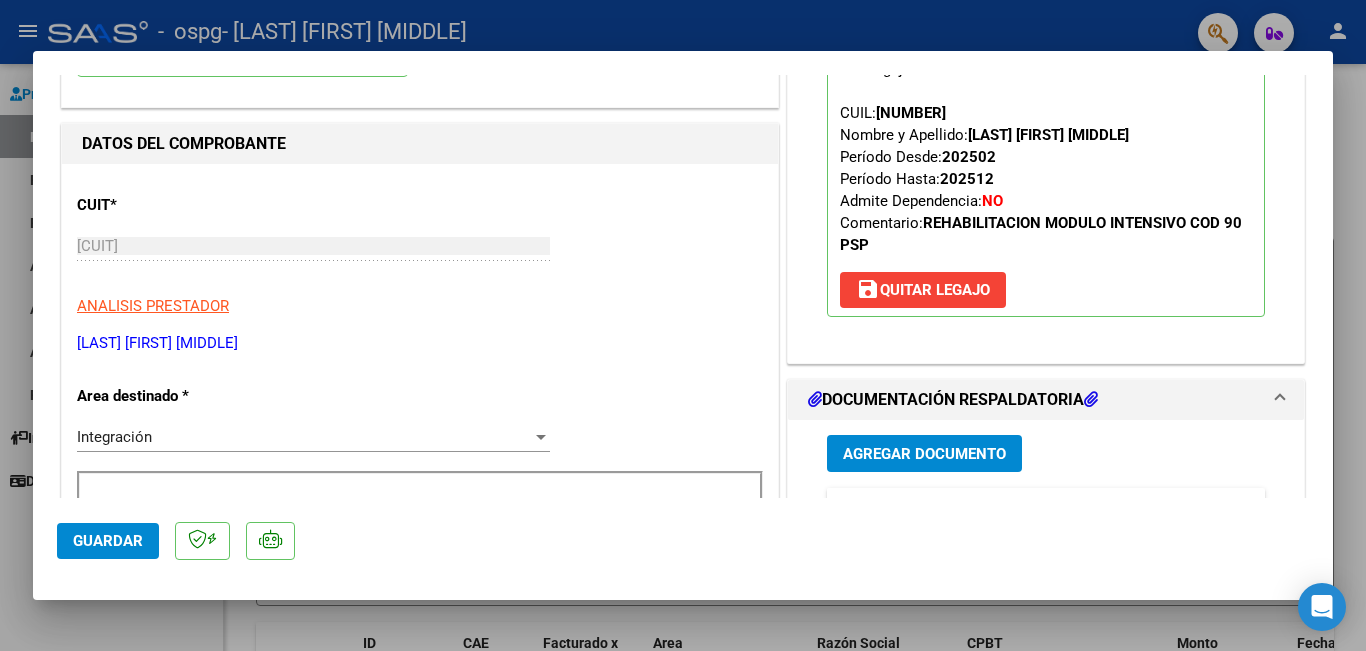 scroll, scrollTop: 0, scrollLeft: 0, axis: both 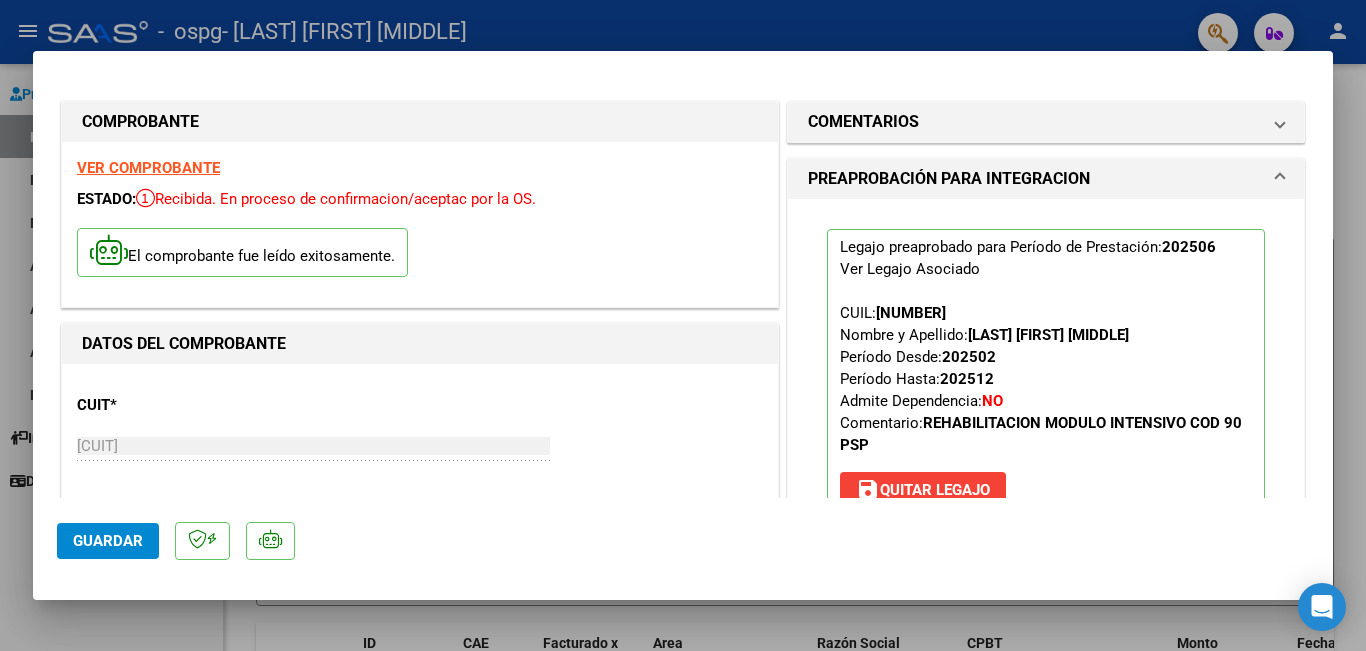 drag, startPoint x: 630, startPoint y: 29, endPoint x: 613, endPoint y: 72, distance: 46.238514 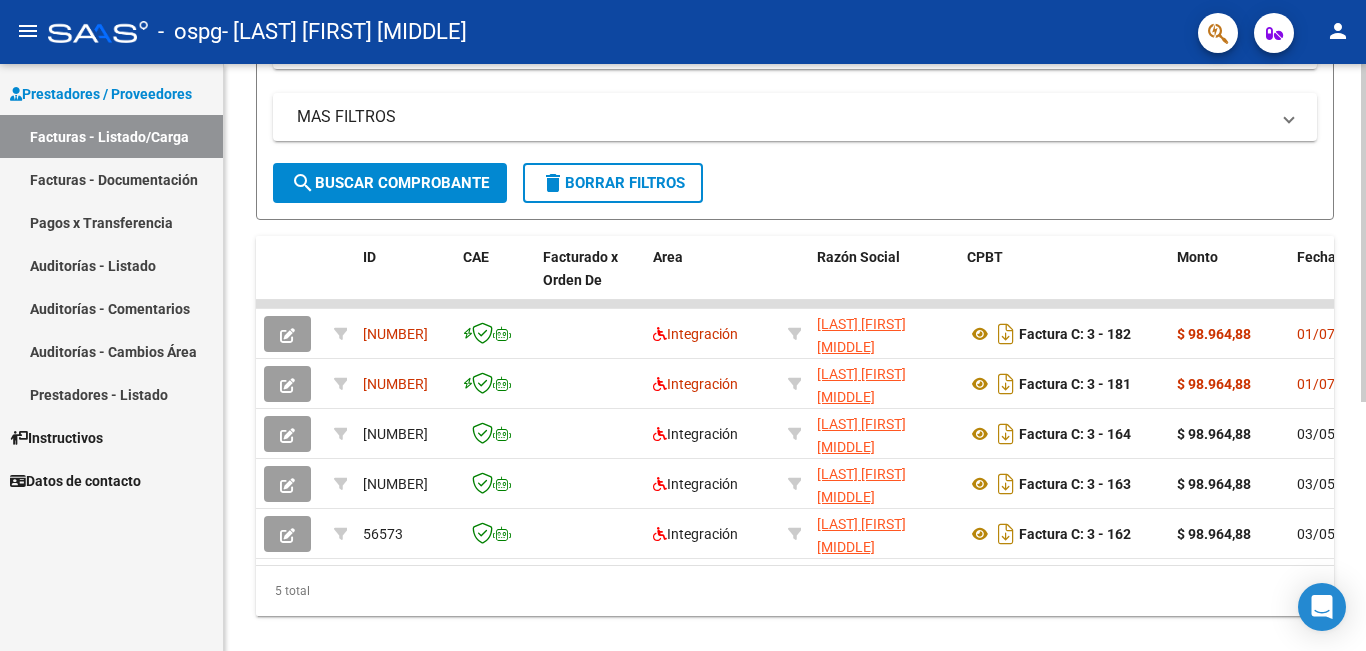 scroll, scrollTop: 0, scrollLeft: 0, axis: both 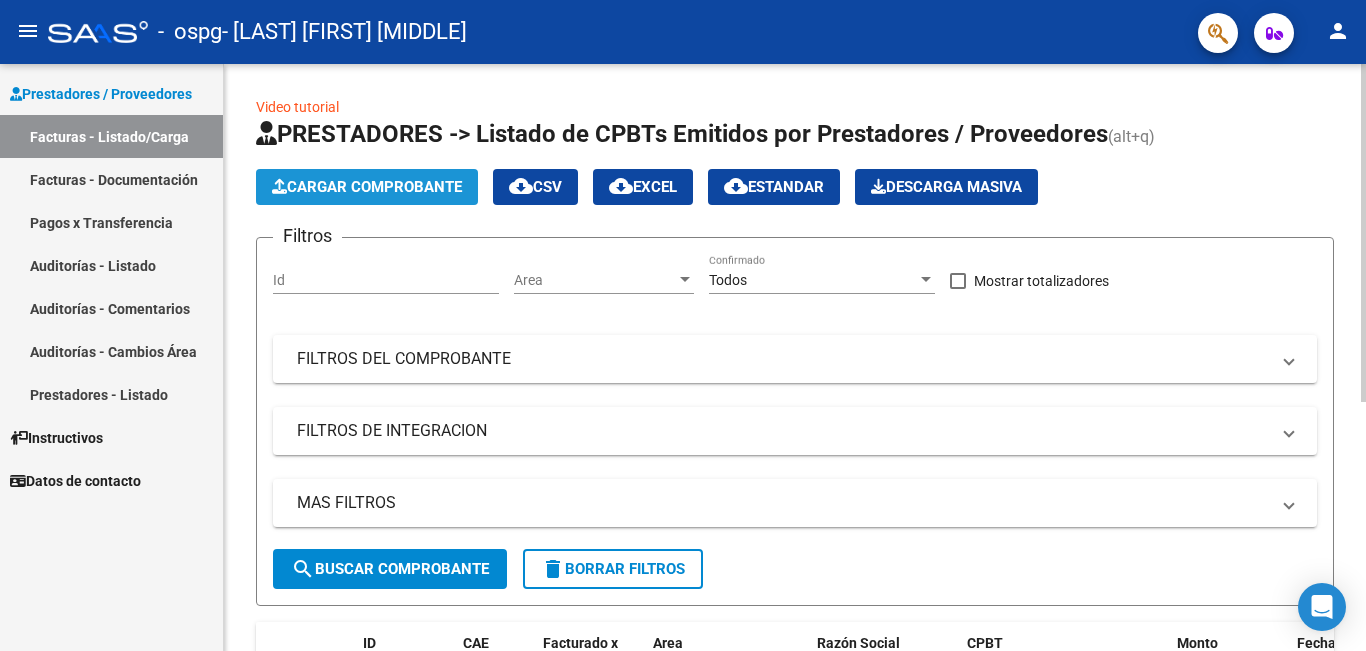 click on "Cargar Comprobante" 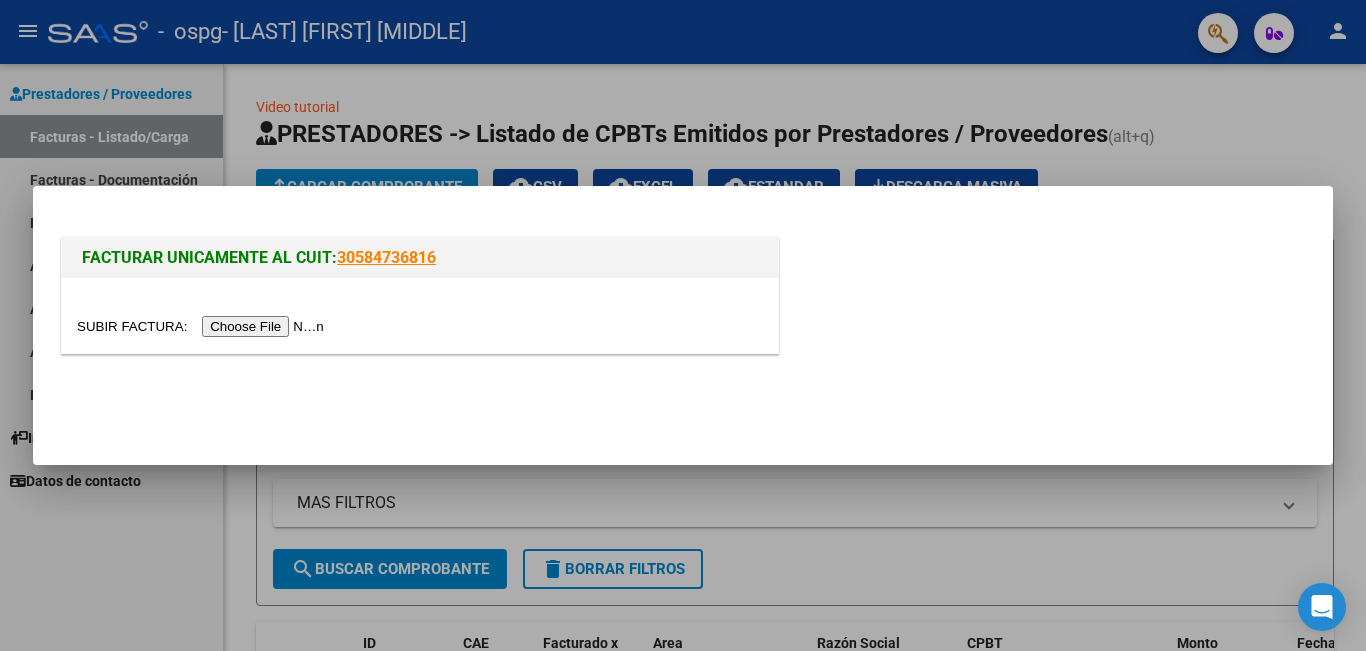 click at bounding box center (203, 326) 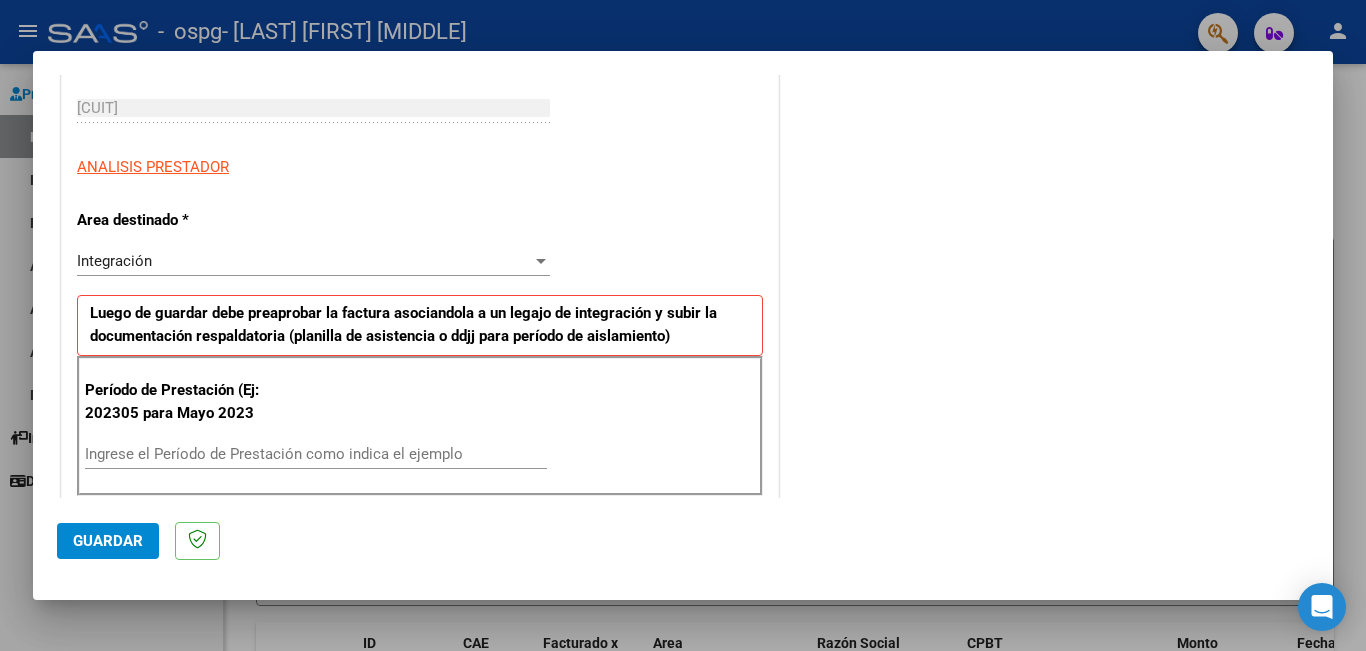 scroll, scrollTop: 600, scrollLeft: 0, axis: vertical 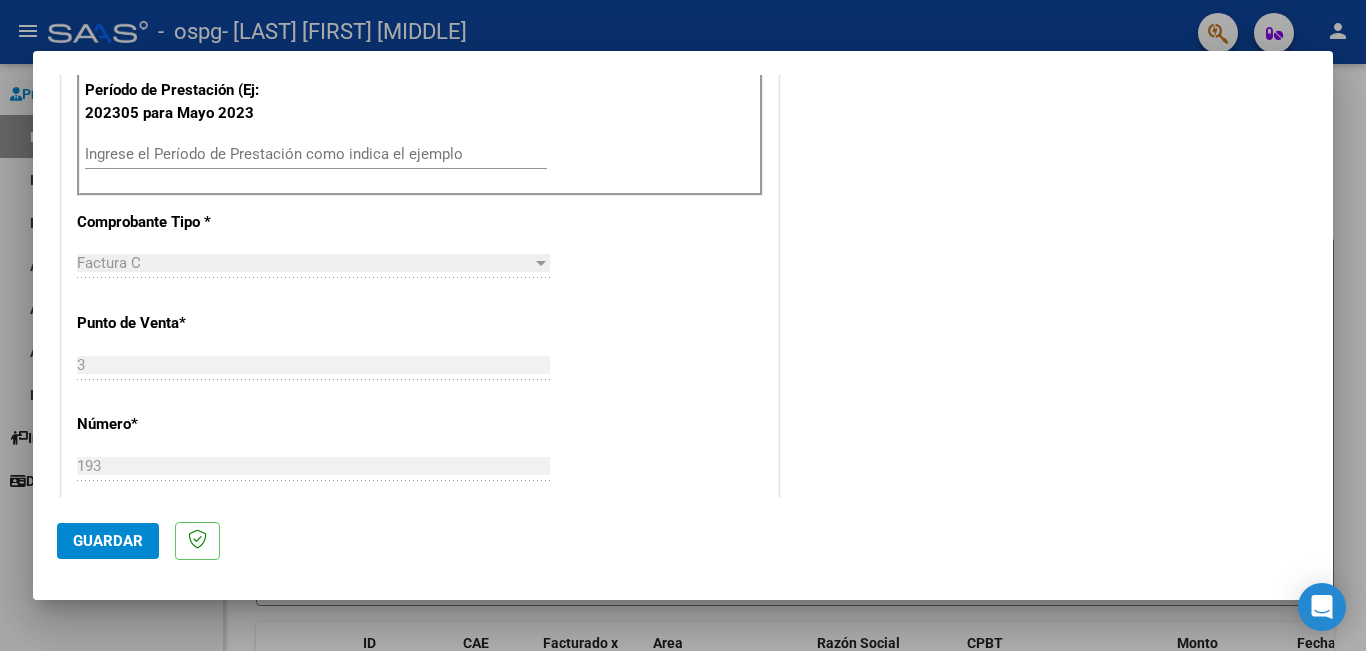 click on "Ingrese el Período de Prestación como indica el ejemplo" at bounding box center (316, 154) 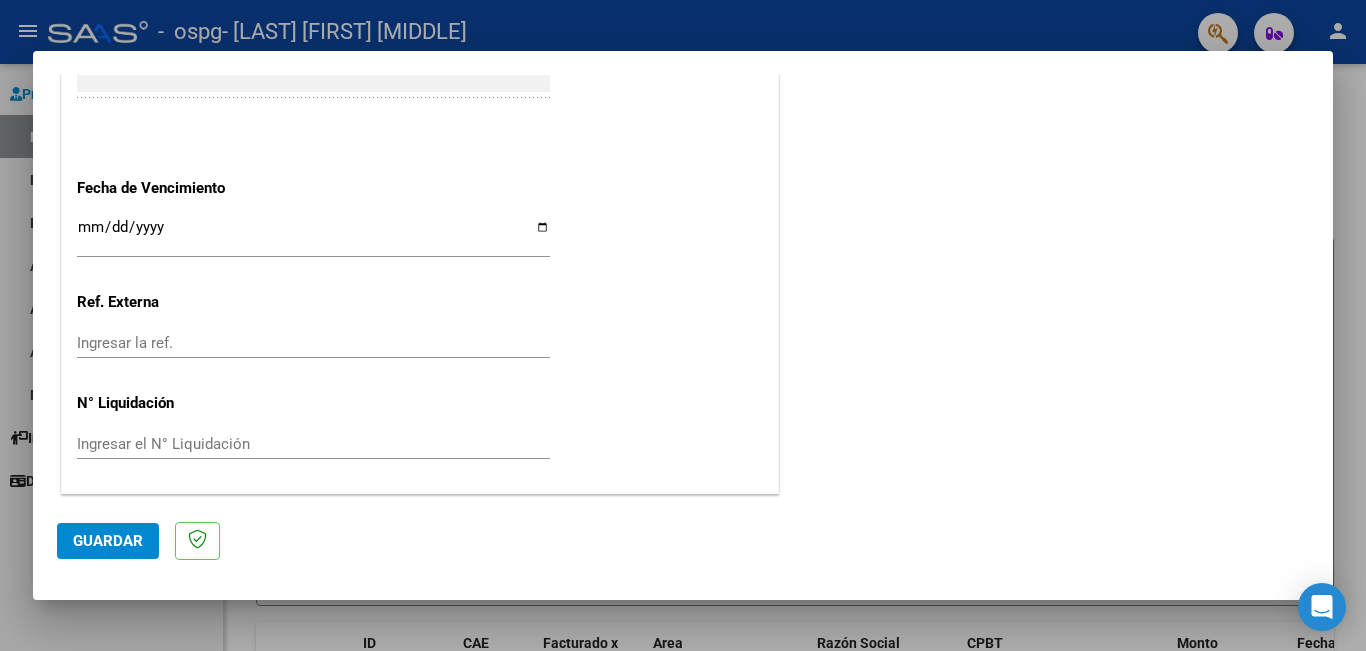 scroll, scrollTop: 899, scrollLeft: 0, axis: vertical 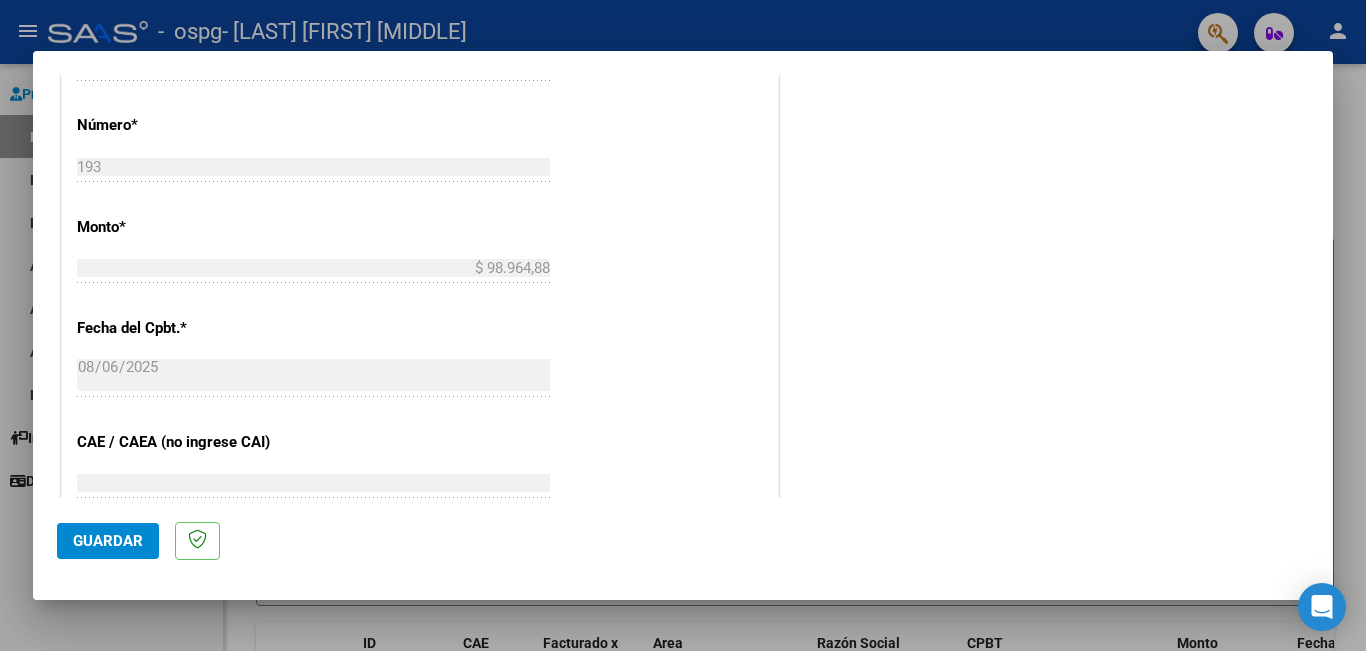 type on "202507" 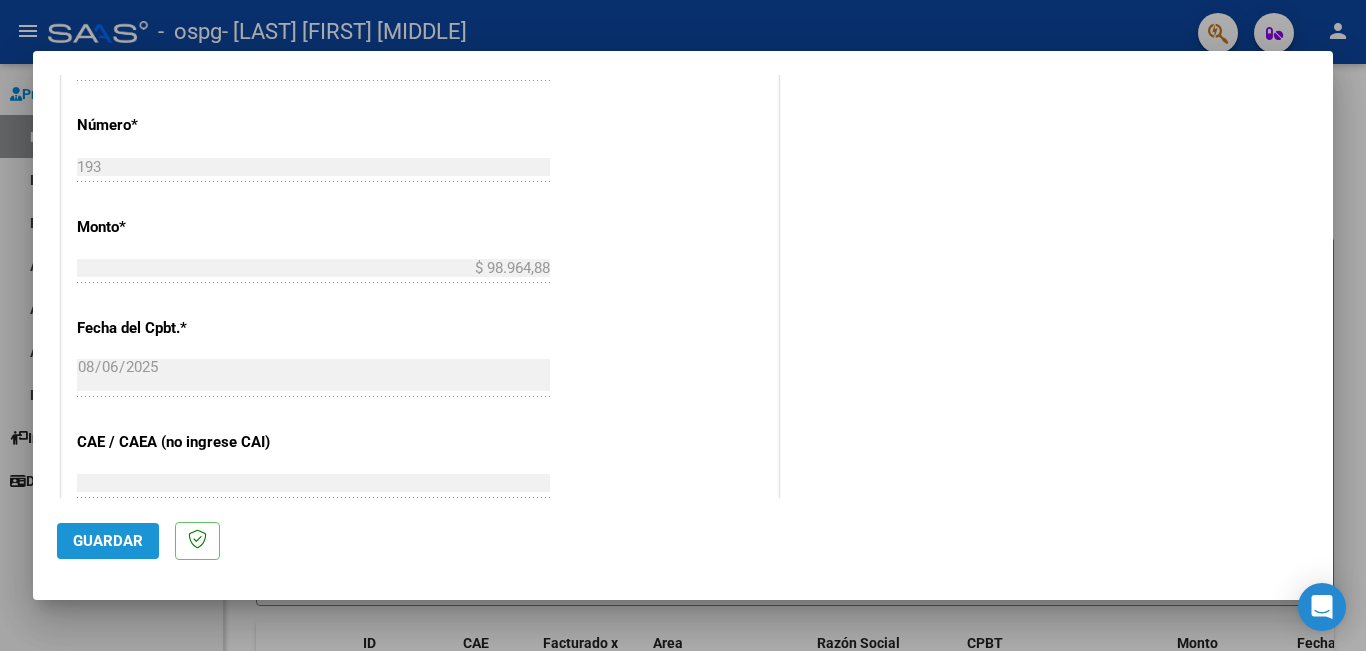 click on "Guardar" 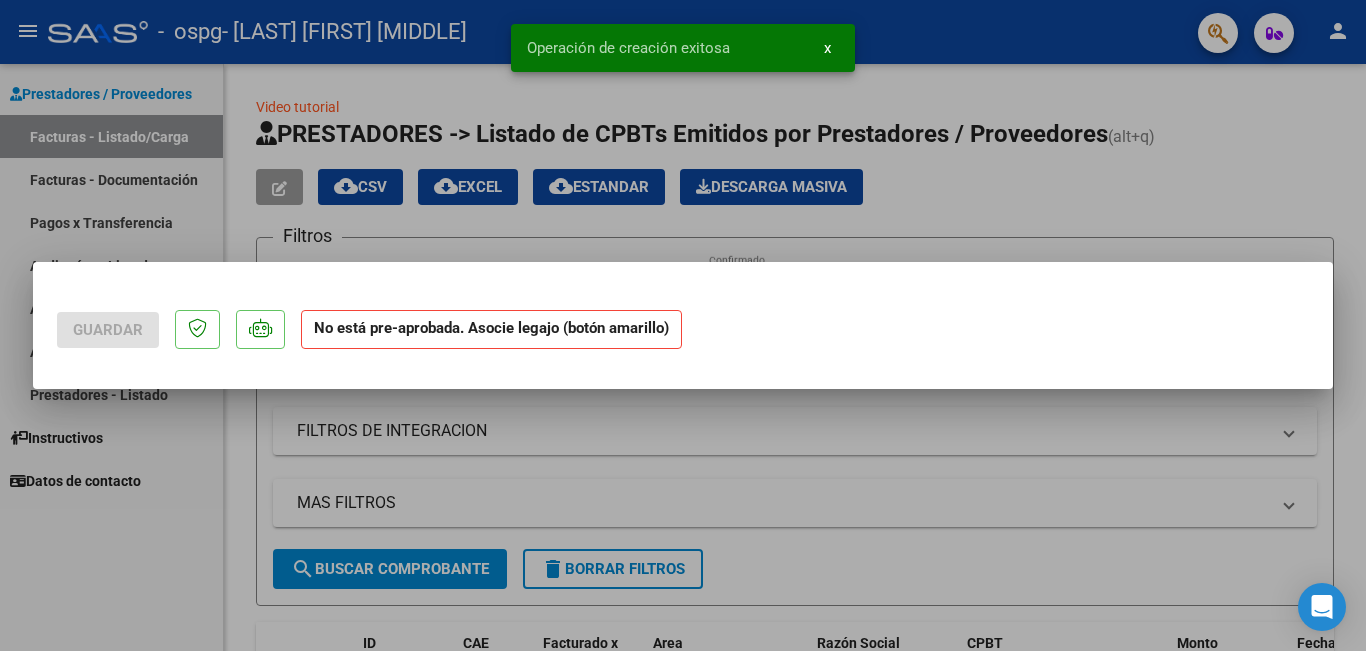 scroll, scrollTop: 0, scrollLeft: 0, axis: both 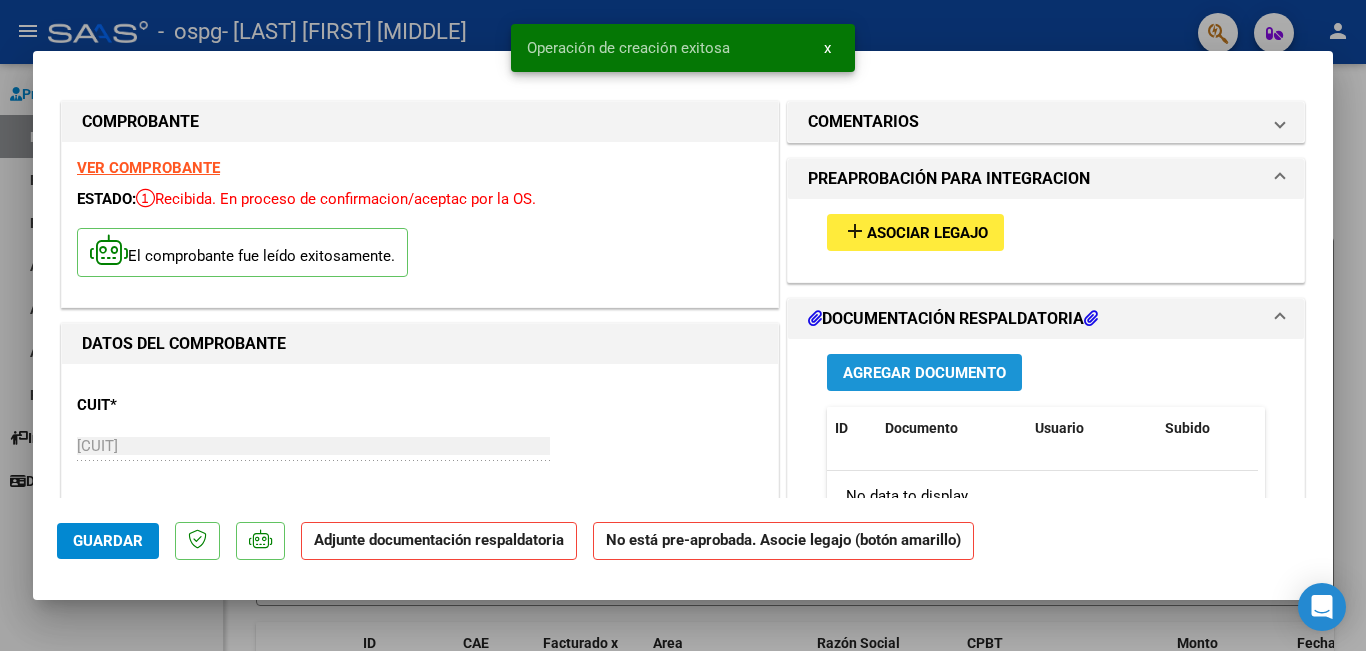 click on "Agregar Documento" at bounding box center [924, 373] 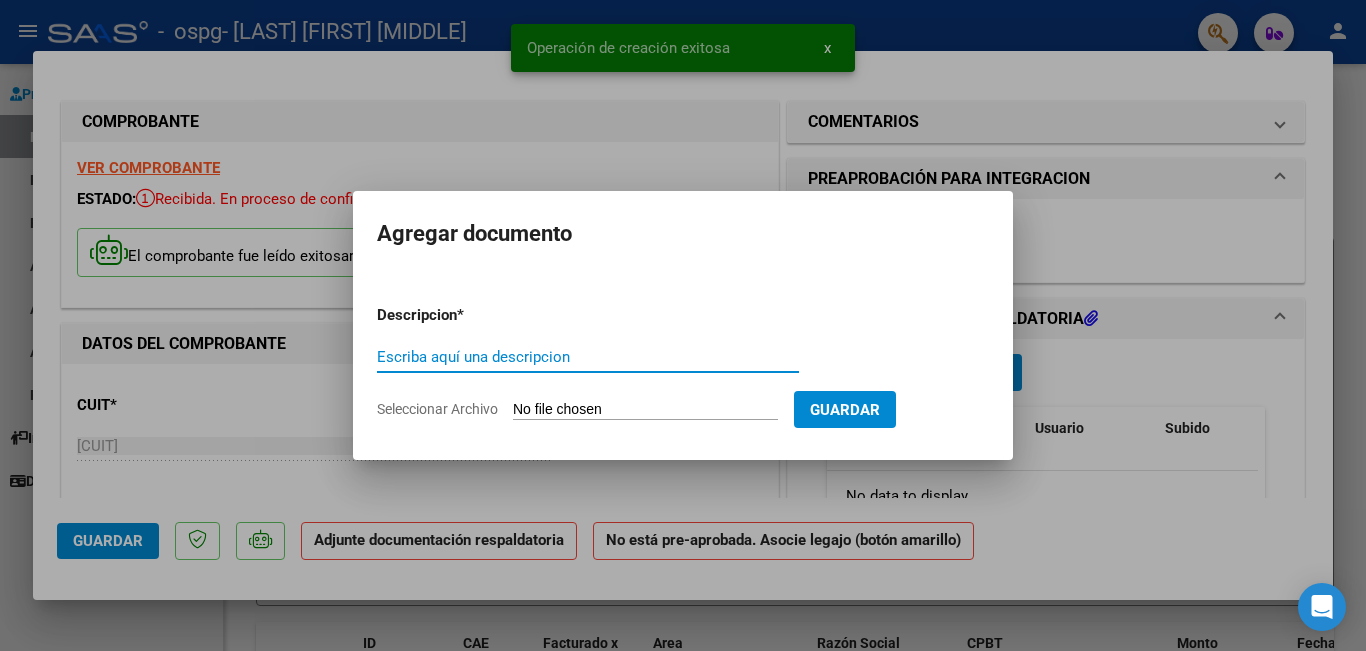 click on "Escriba aquí una descripcion" at bounding box center (588, 357) 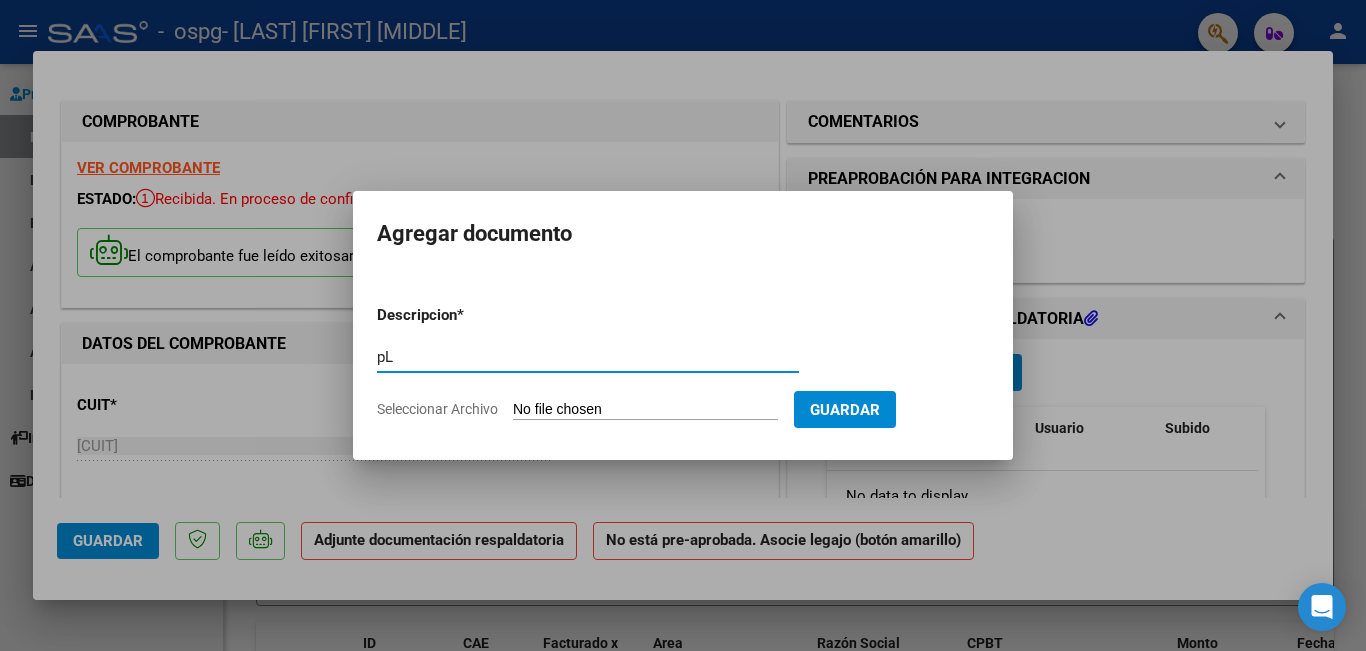 type on "p" 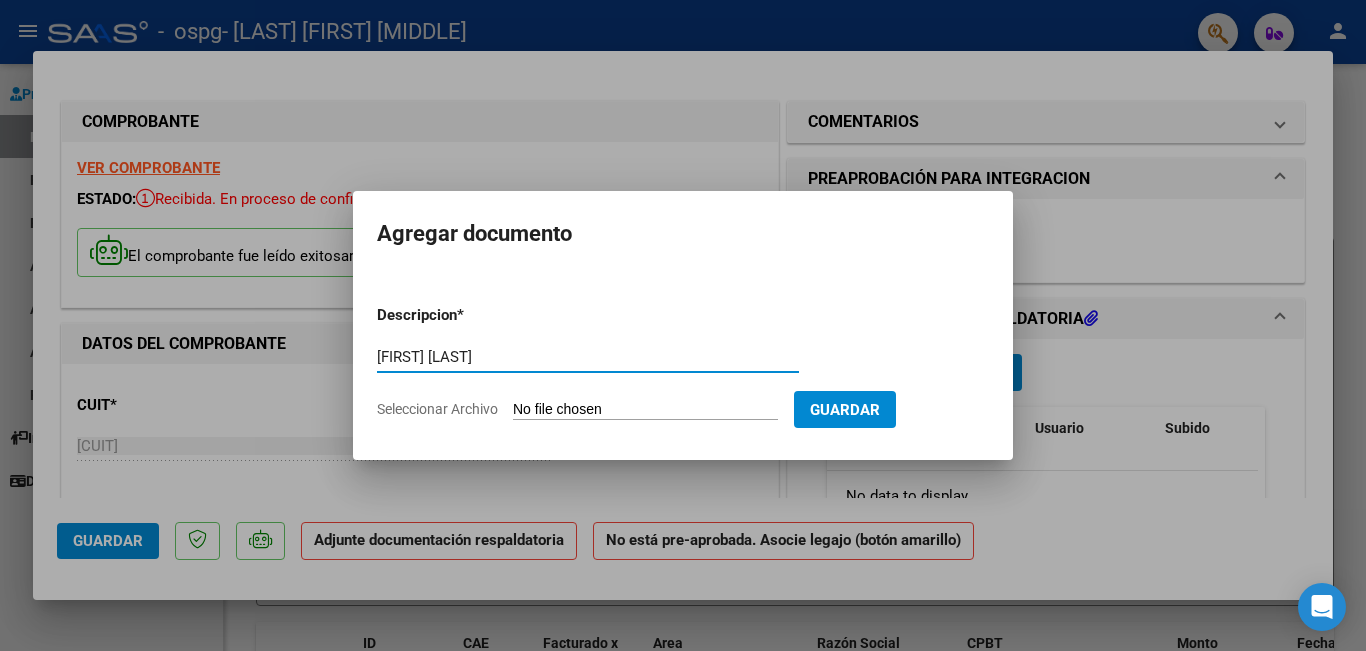 click on "Descripcion  *   [FIRST] [LAST] Julio Escriba aquí una descripcion  Seleccionar Archivo Guardar" at bounding box center [683, 362] 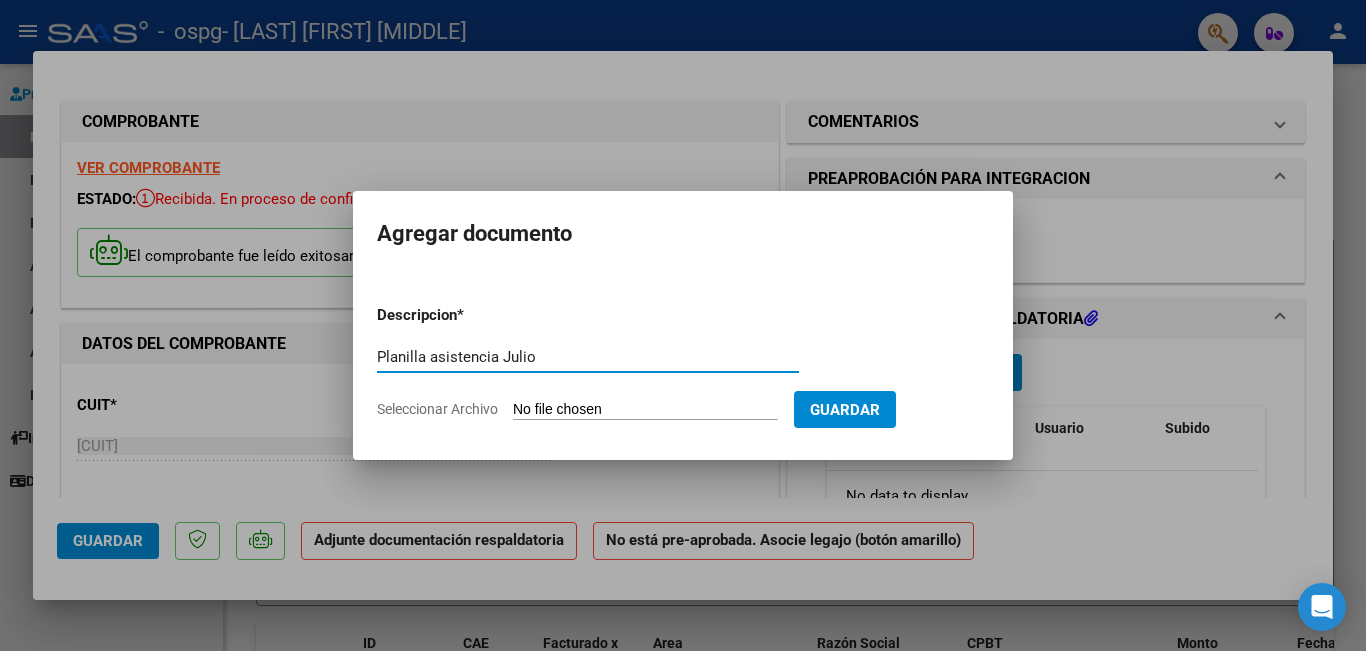type on "Planilla asistencia Julio" 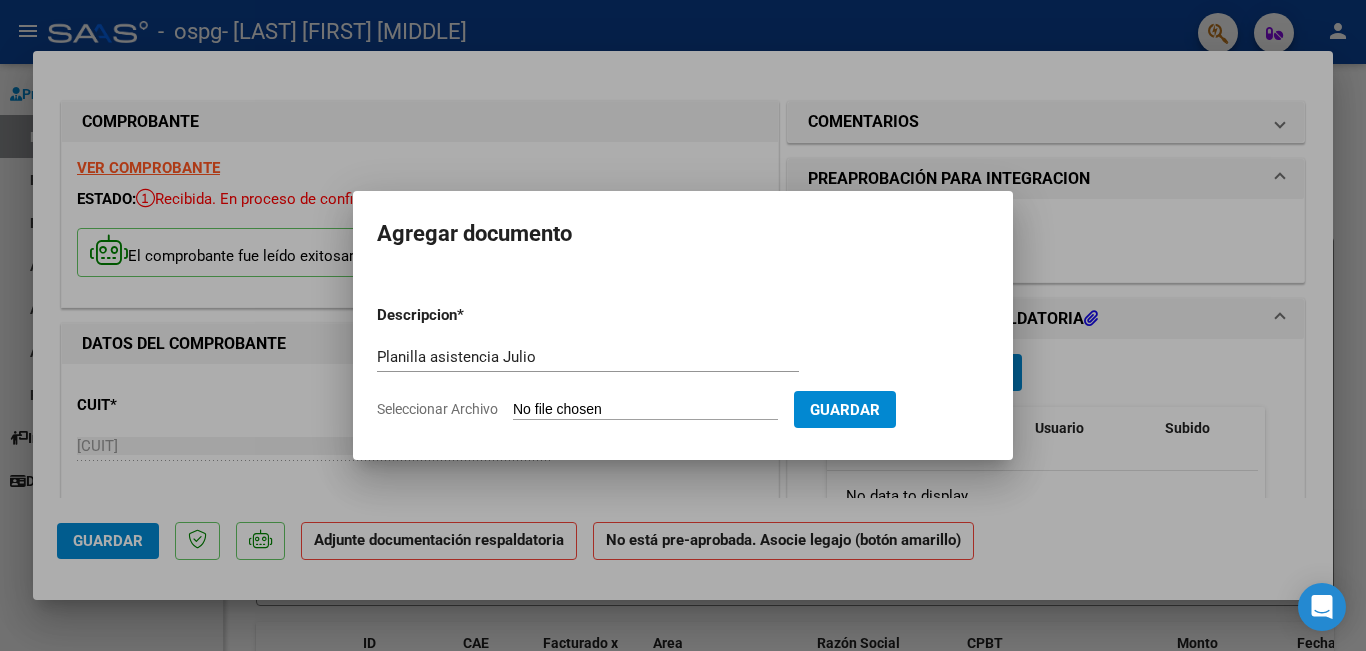 type on "C:\fakepath\[FIRST] [LAST].pdf" 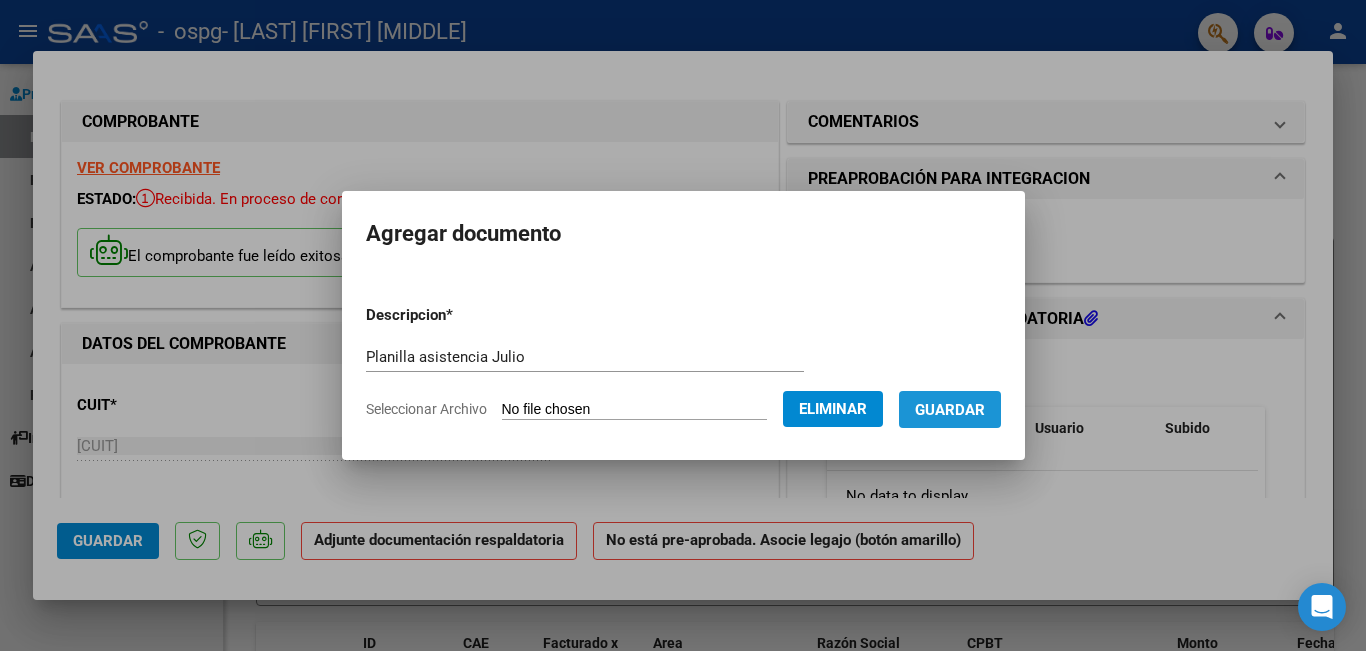 click on "Guardar" at bounding box center [950, 410] 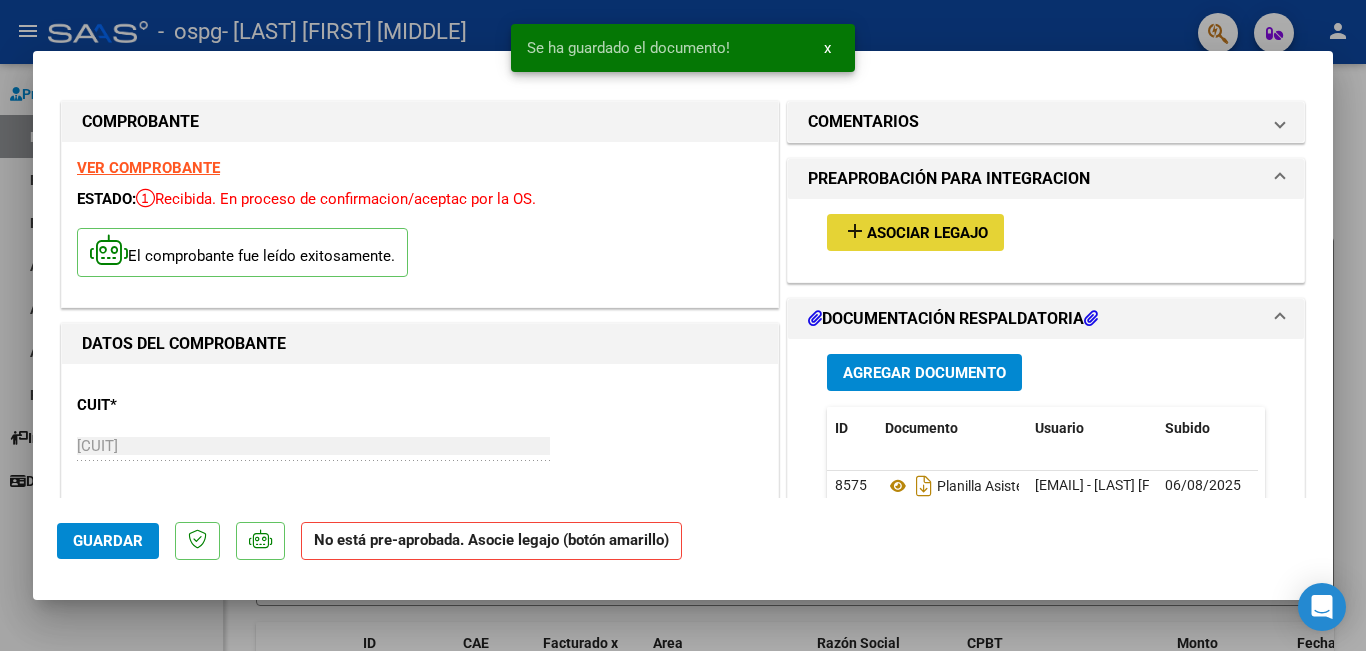 click on "Asociar Legajo" at bounding box center (927, 233) 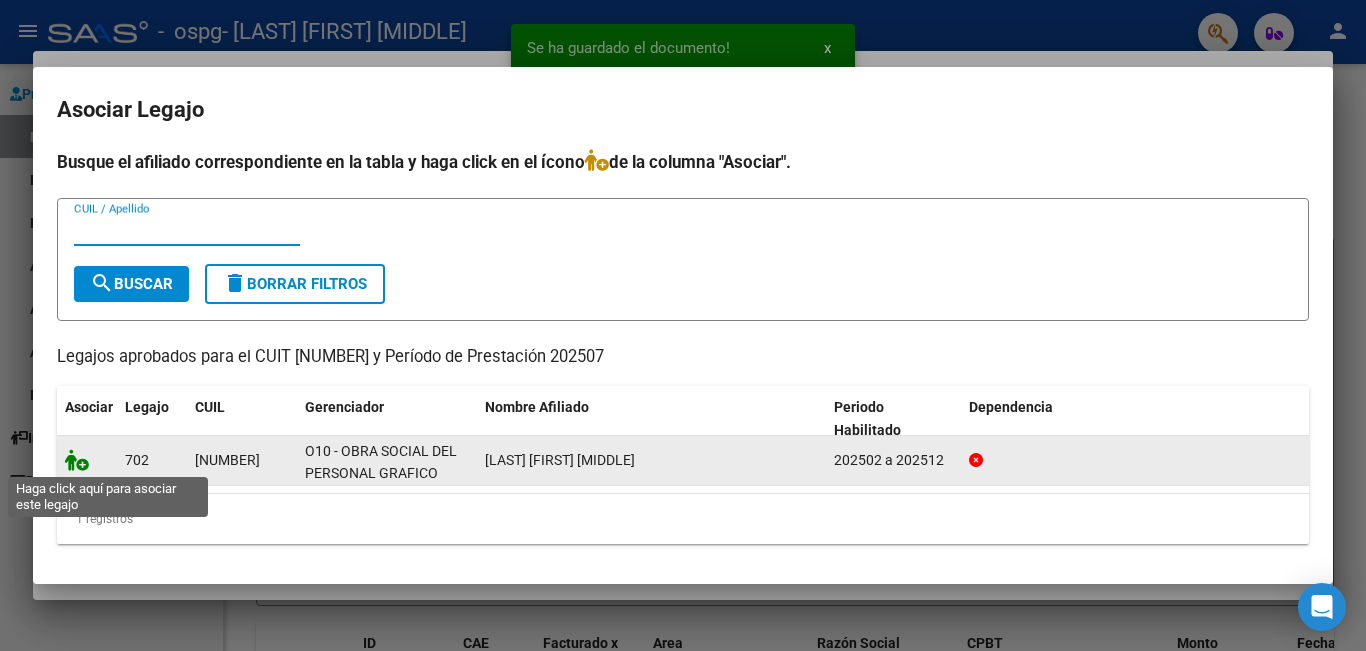 click 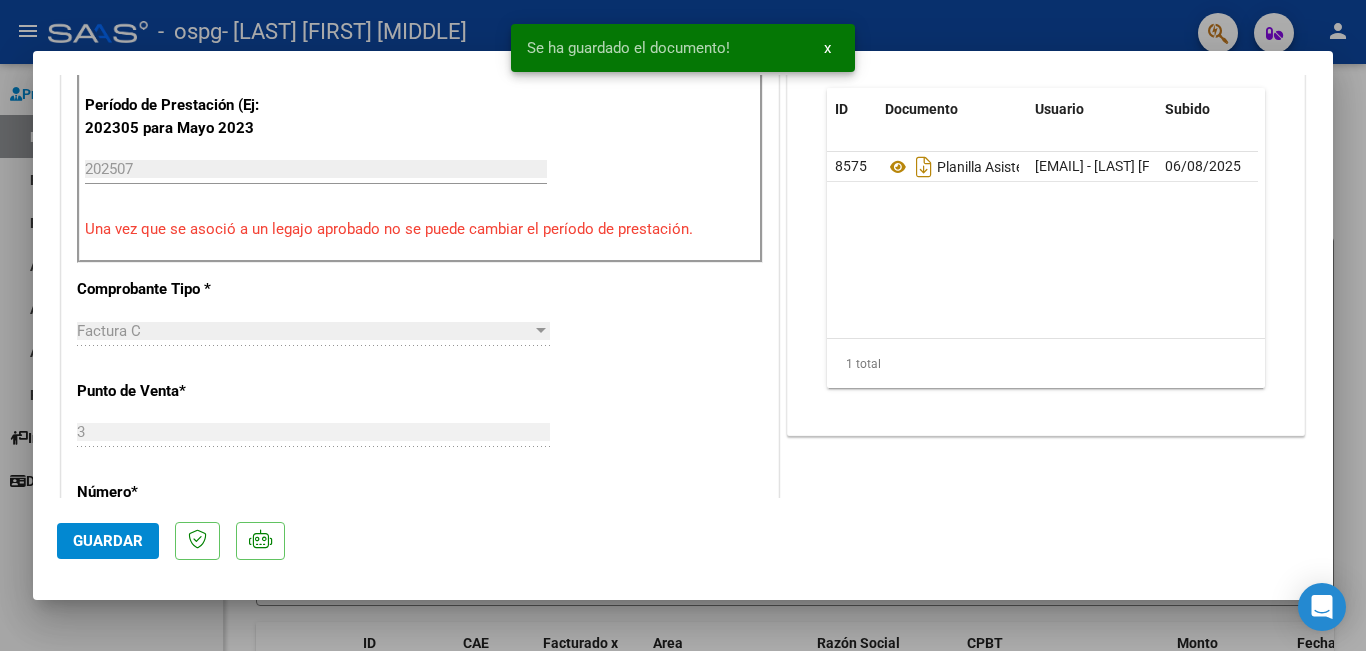 scroll, scrollTop: 1100, scrollLeft: 0, axis: vertical 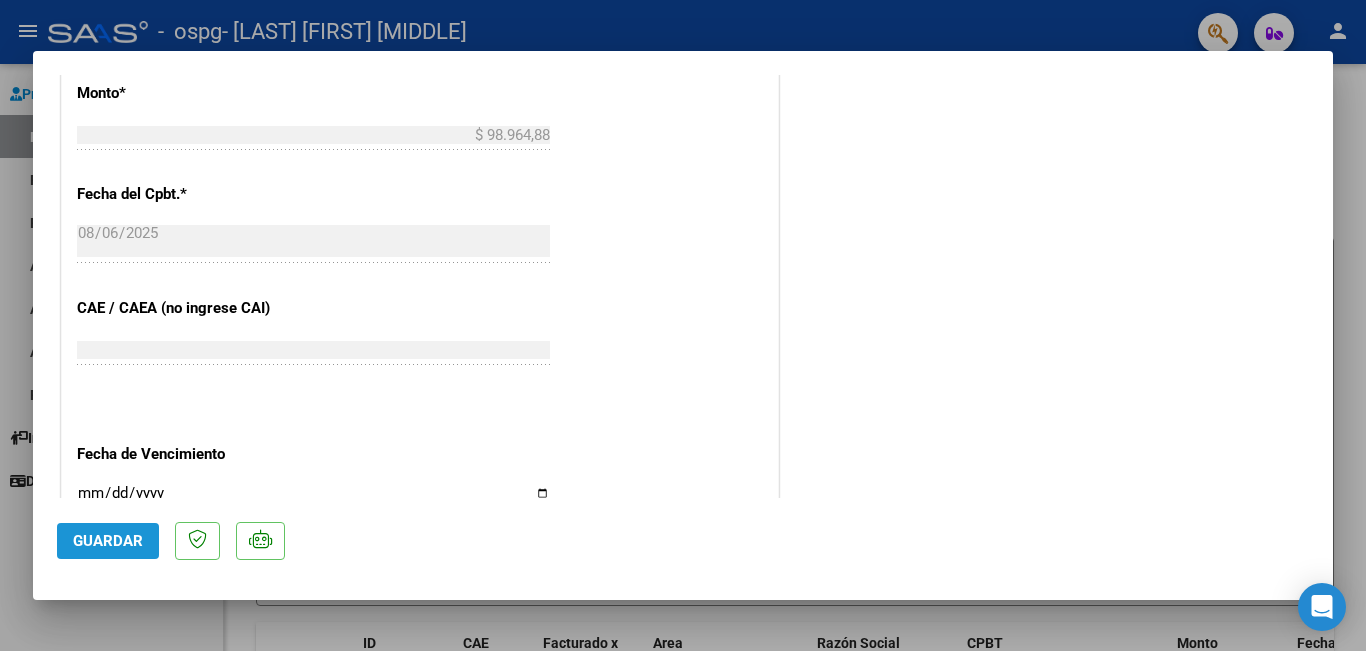 click on "Guardar" 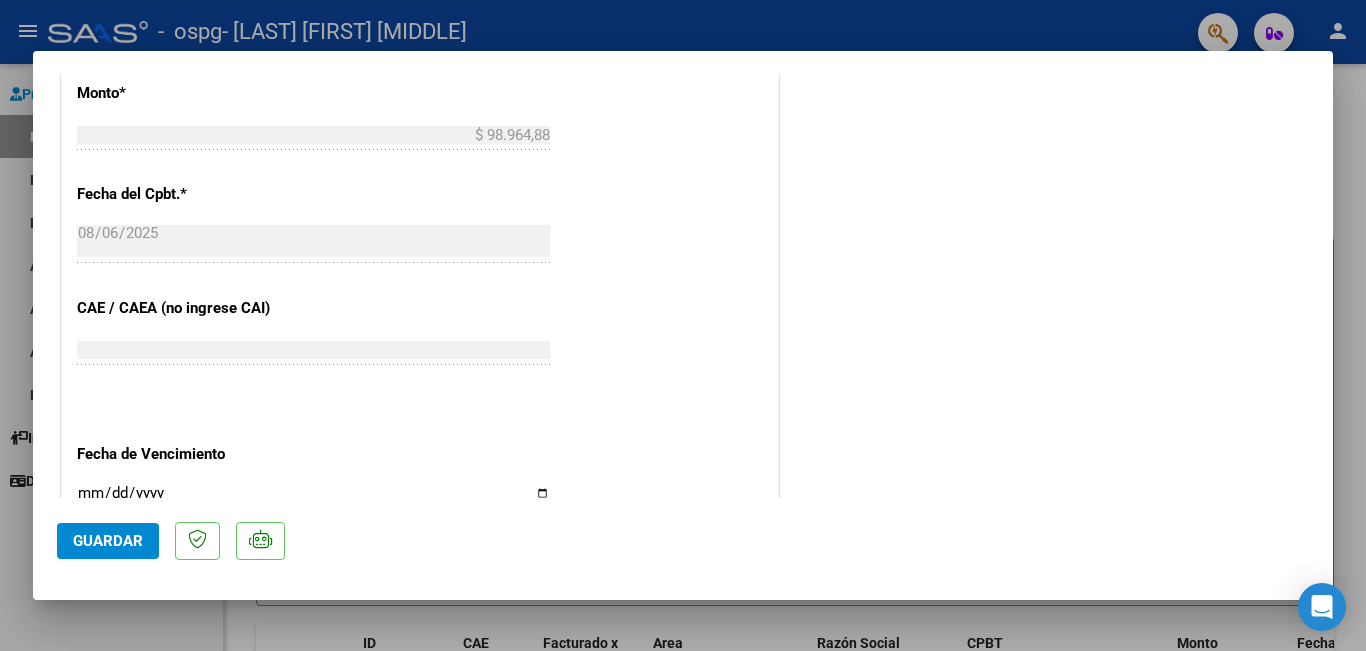click at bounding box center (683, 325) 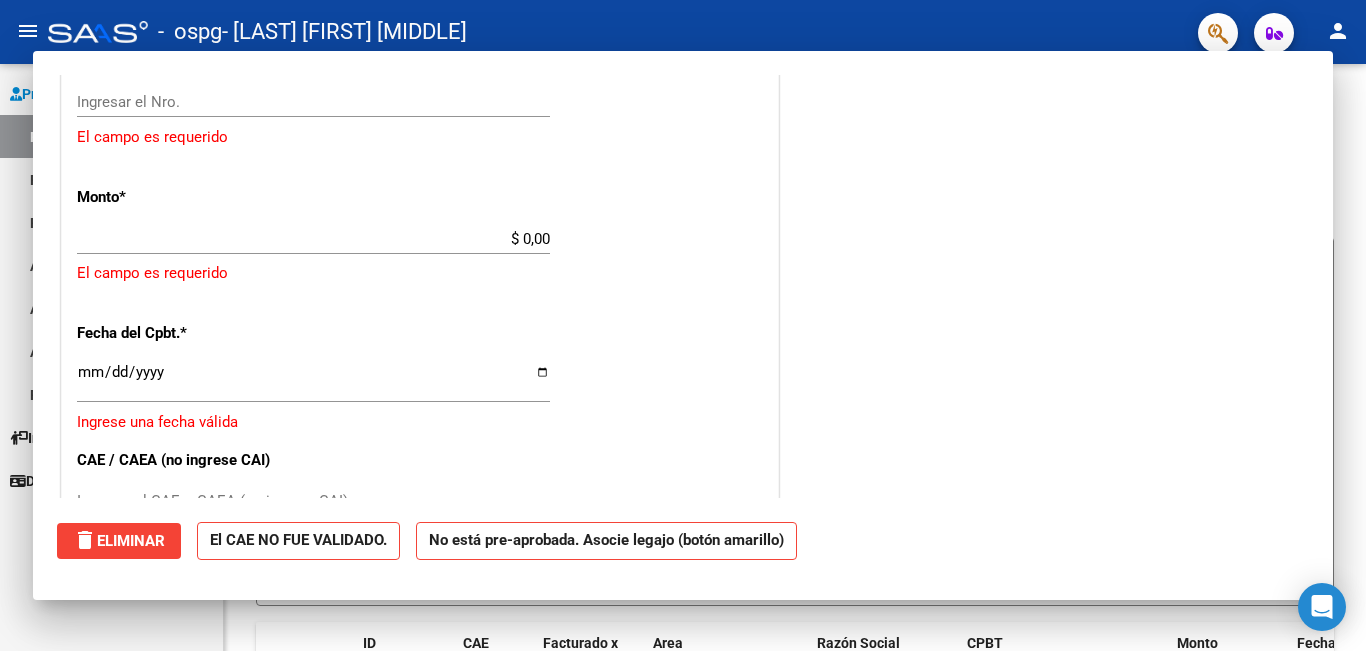 scroll, scrollTop: 0, scrollLeft: 0, axis: both 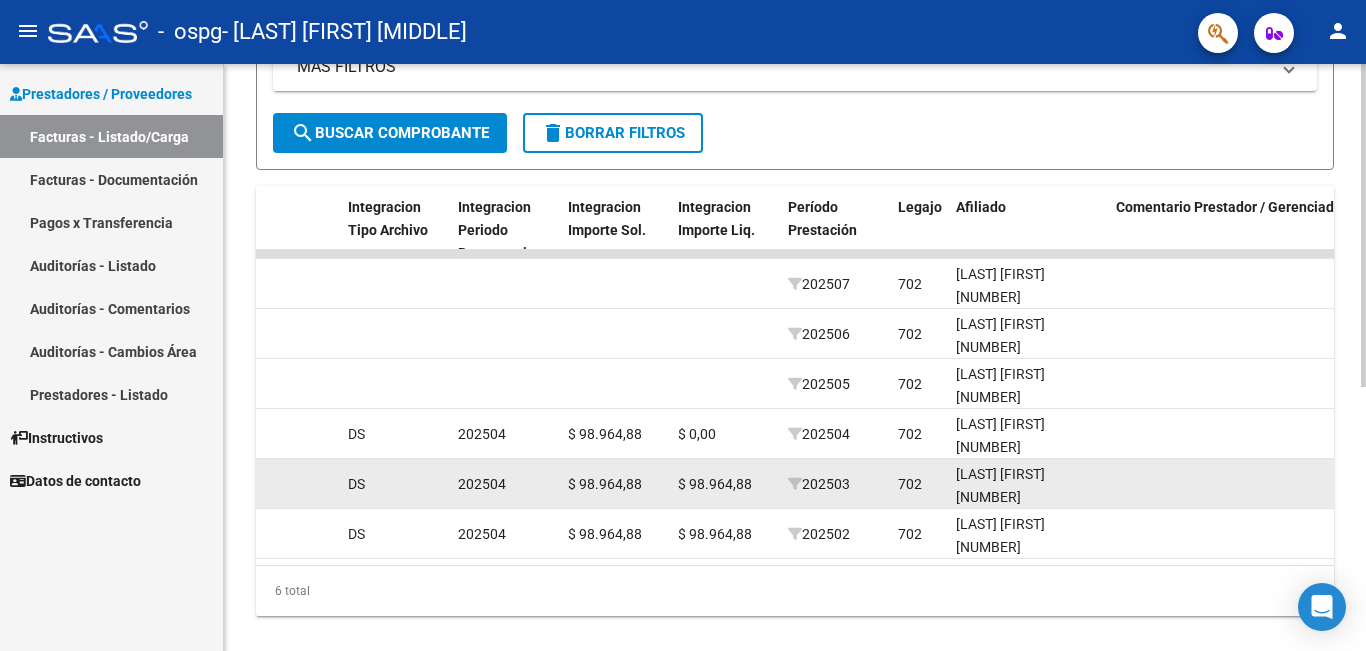 click on "$ 98.964,88" 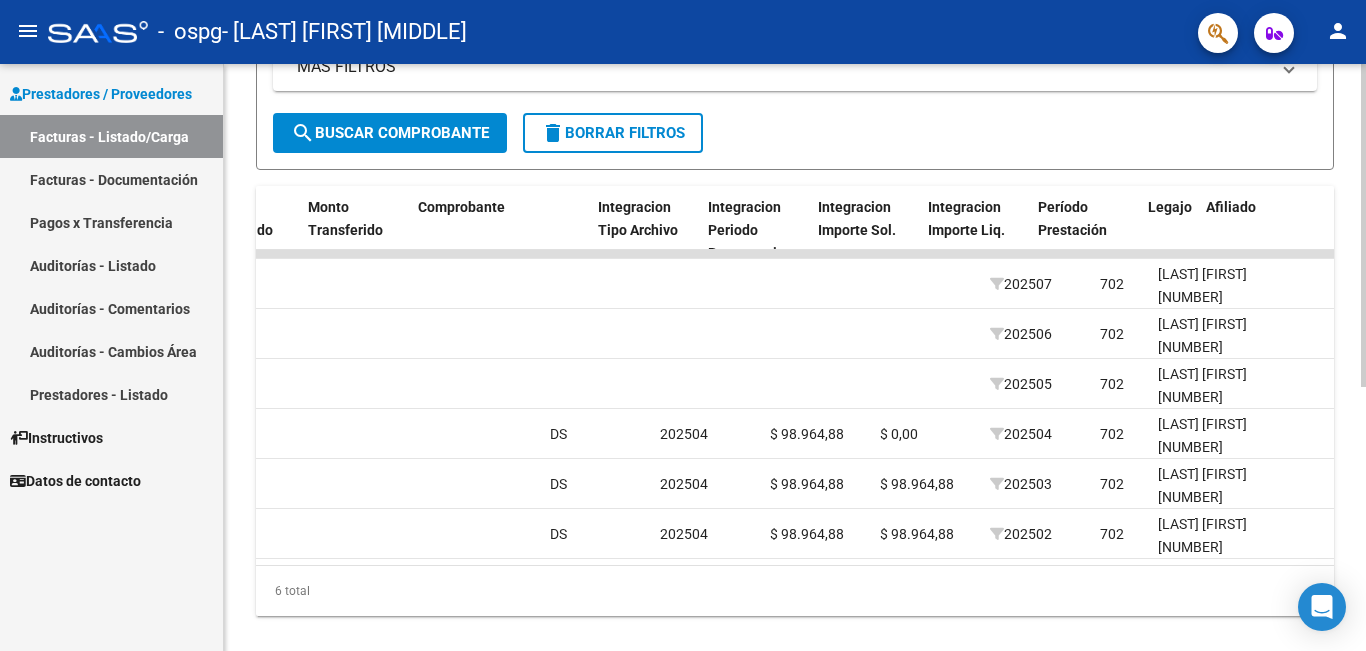 scroll, scrollTop: 0, scrollLeft: 1783, axis: horizontal 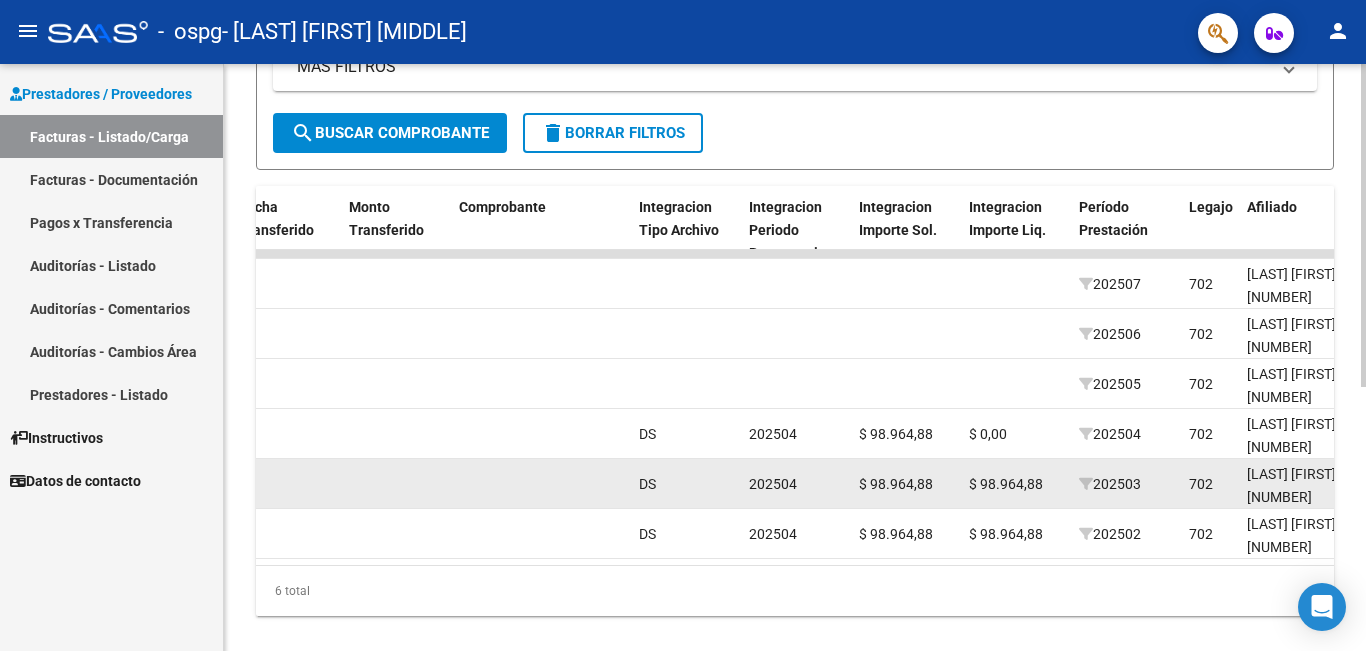 click on "$ 98.964,88" 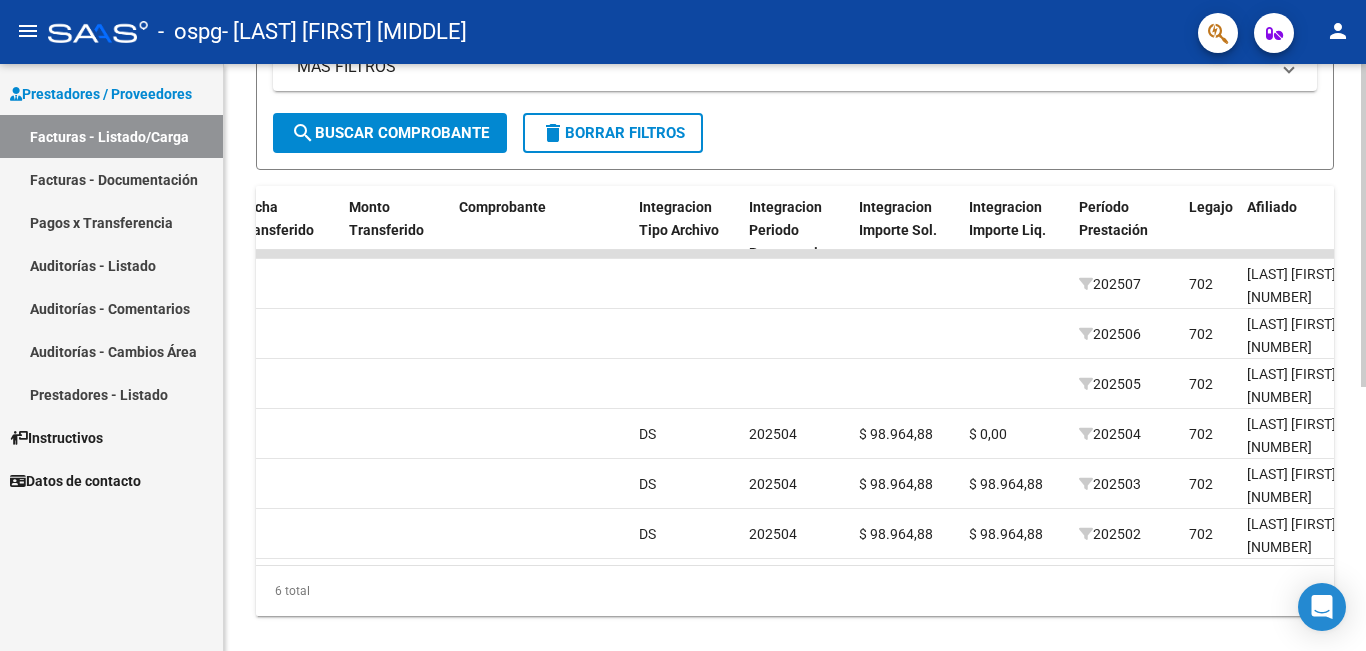 drag, startPoint x: 807, startPoint y: 586, endPoint x: 784, endPoint y: 589, distance: 23.194826 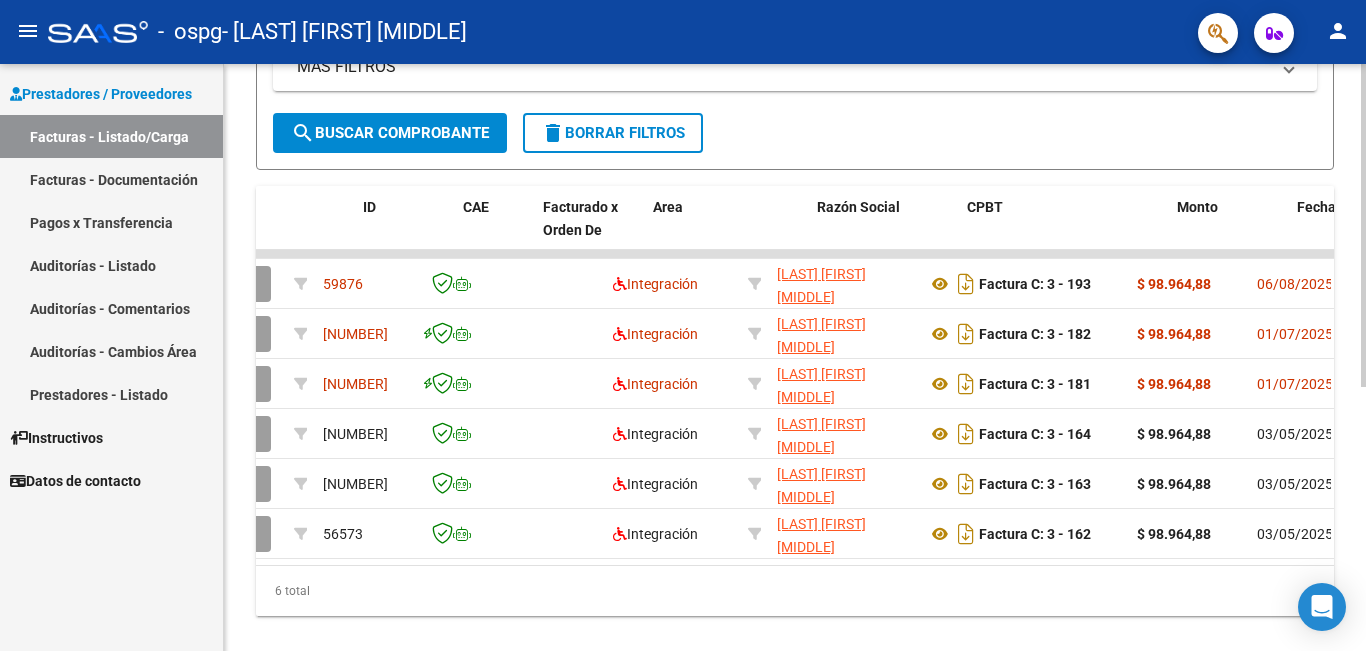 scroll, scrollTop: 0, scrollLeft: 0, axis: both 